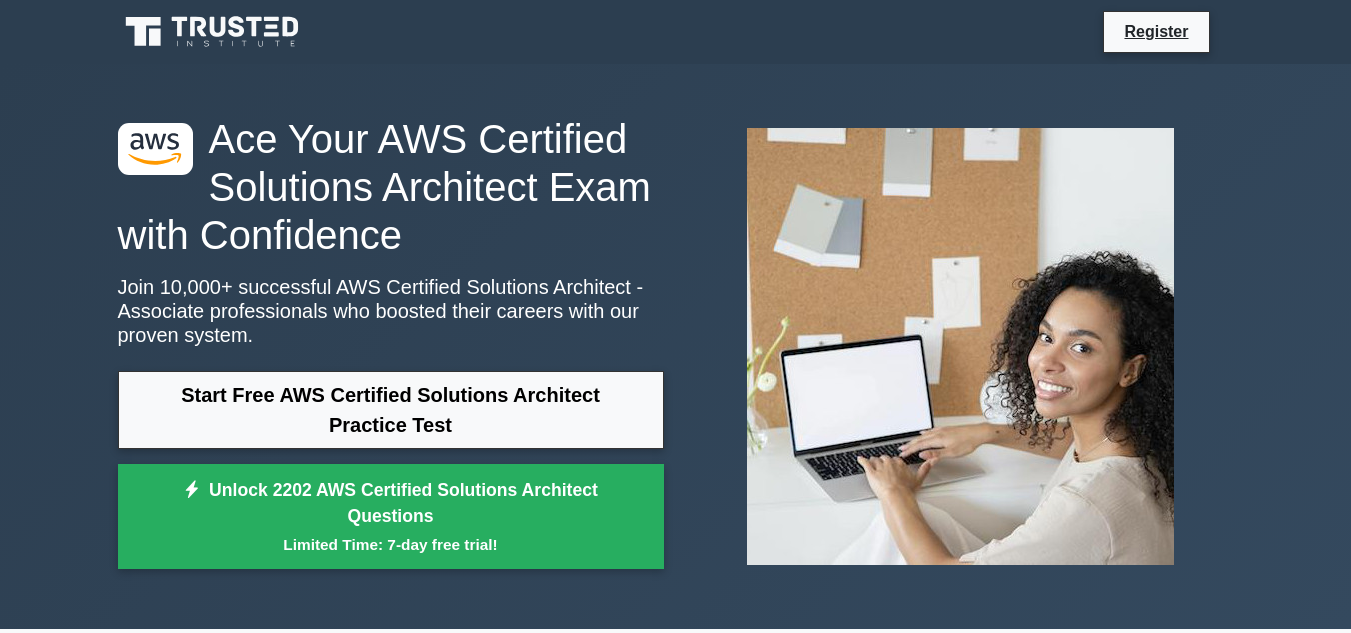 scroll, scrollTop: 0, scrollLeft: 0, axis: both 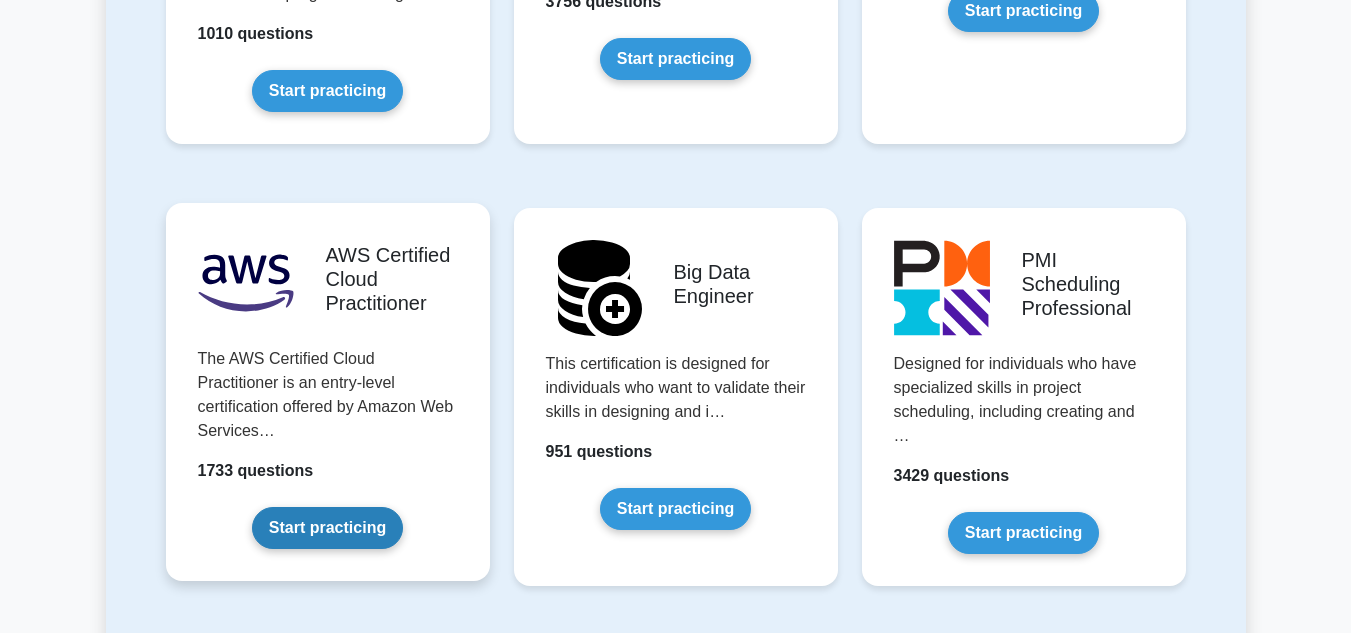 click on "Start practicing" at bounding box center (327, 528) 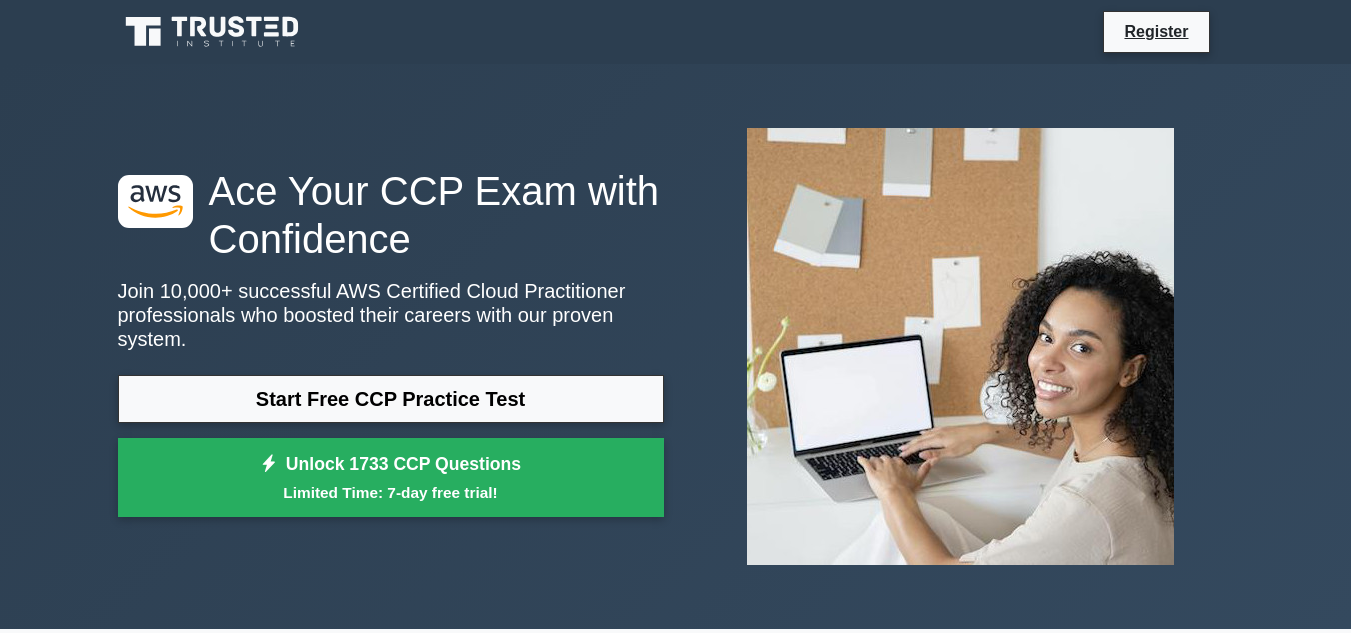 scroll, scrollTop: 0, scrollLeft: 0, axis: both 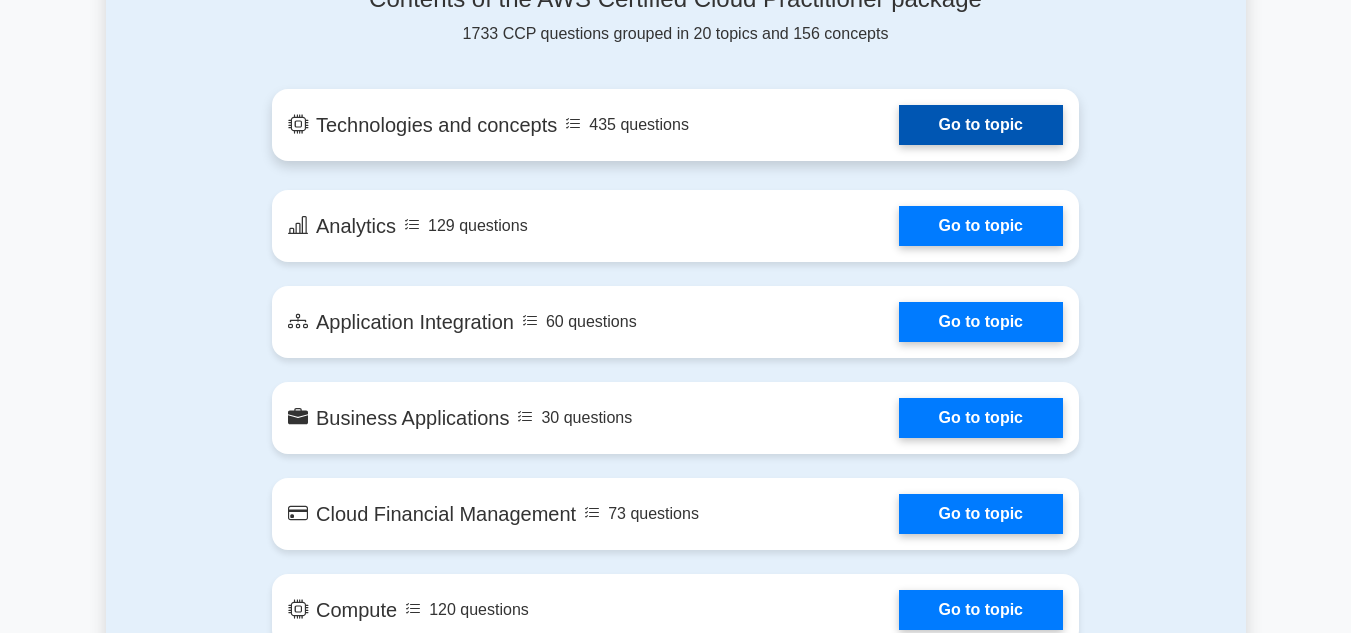 click on "Go to topic" at bounding box center (981, 125) 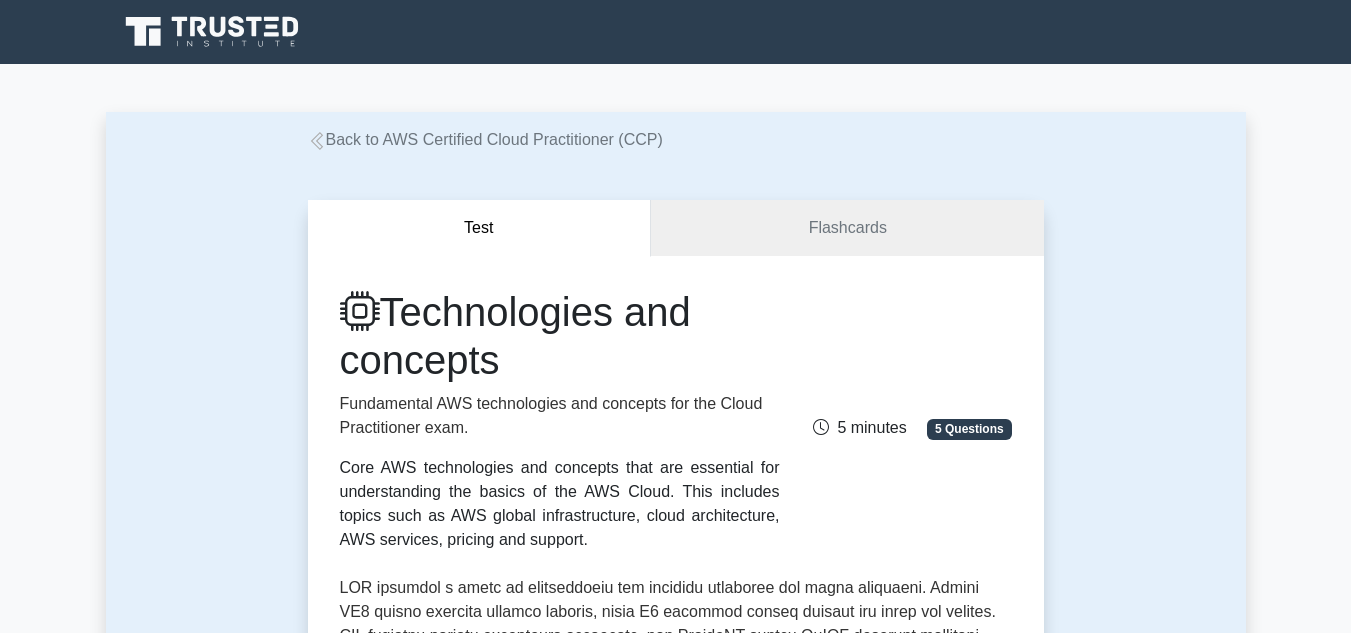scroll, scrollTop: 0, scrollLeft: 0, axis: both 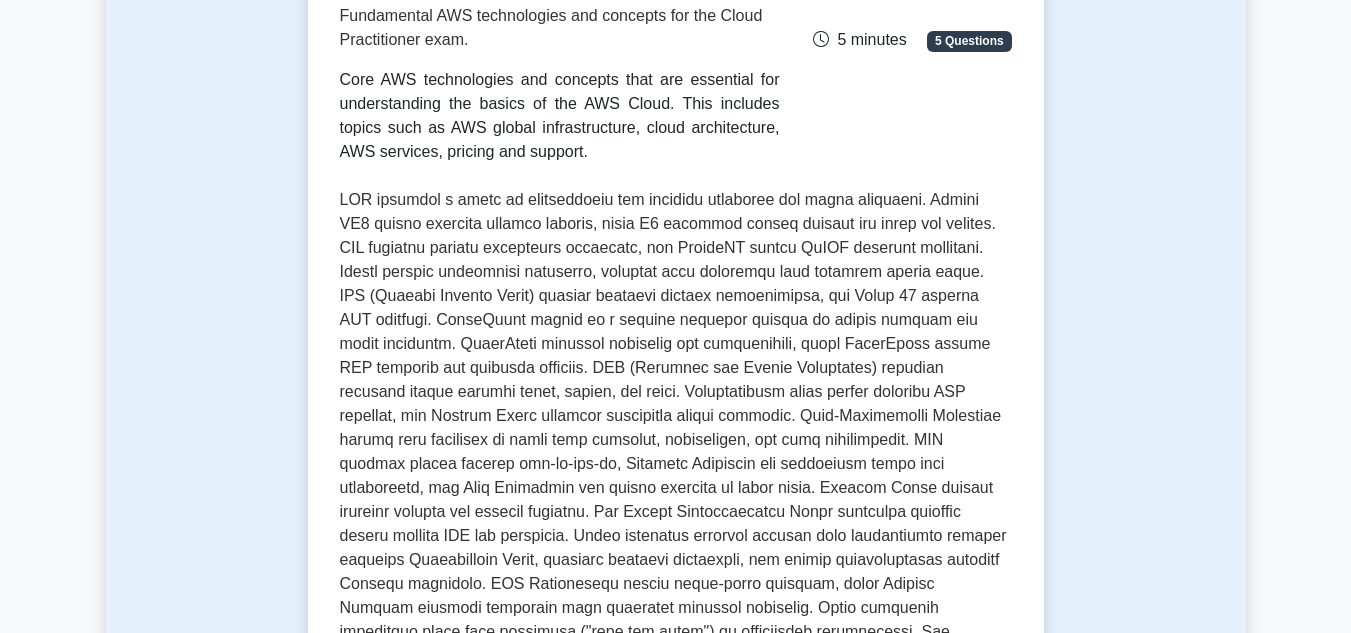drag, startPoint x: 1334, startPoint y: 1, endPoint x: 1027, endPoint y: 101, distance: 322.87613 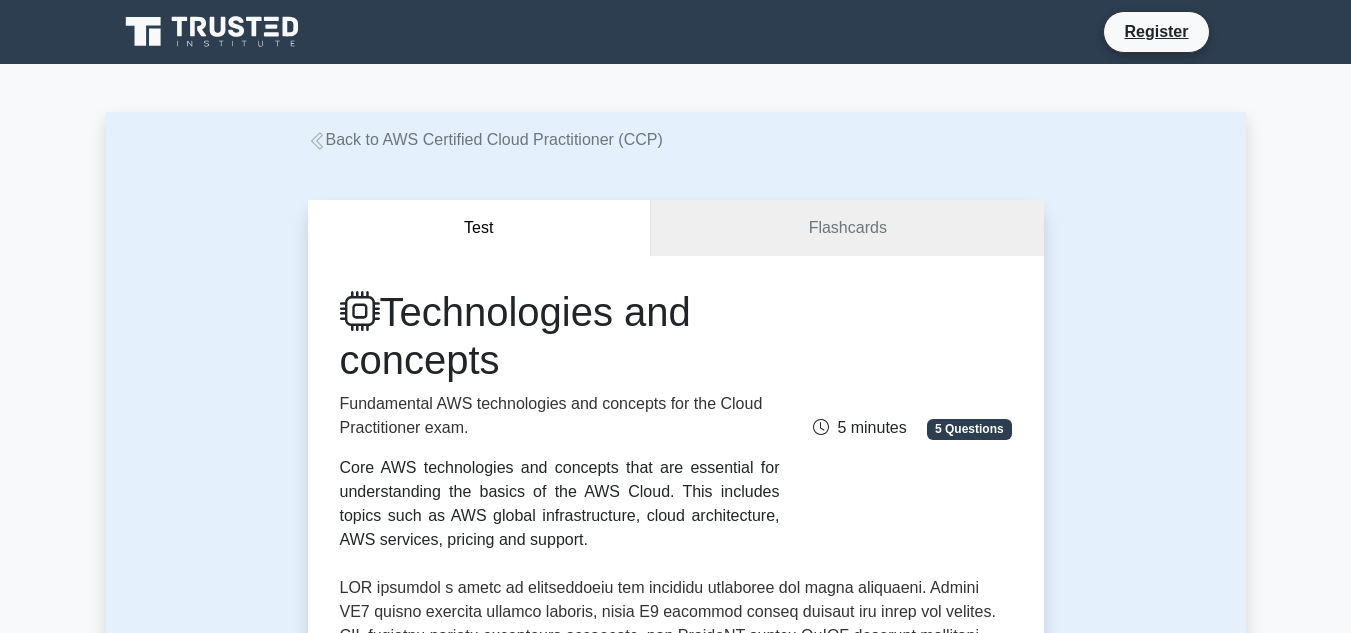 scroll, scrollTop: 387, scrollLeft: 0, axis: vertical 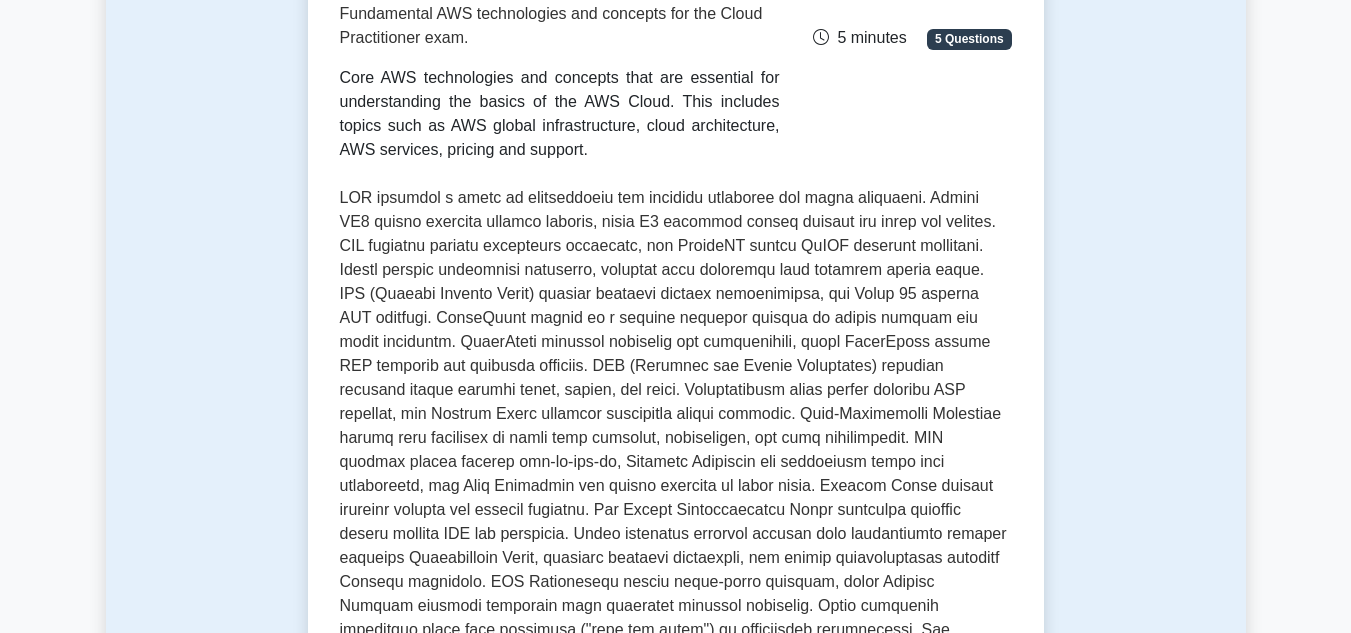 click at bounding box center [676, 450] 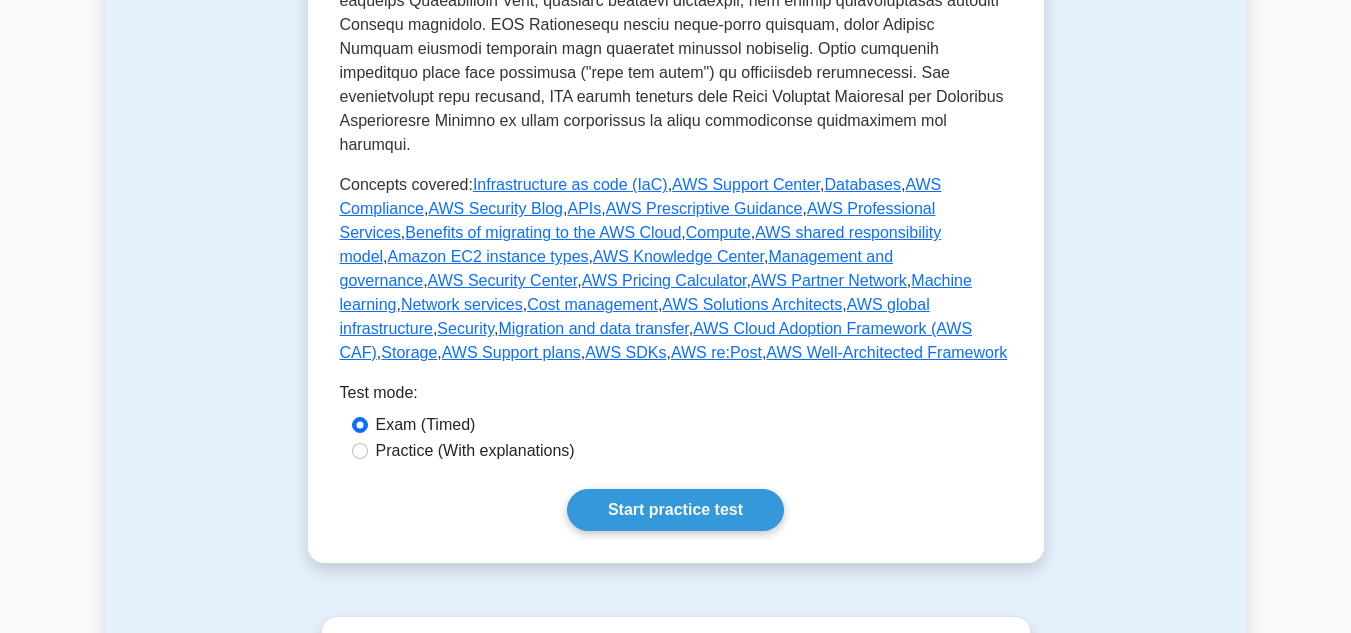 scroll, scrollTop: 941, scrollLeft: 0, axis: vertical 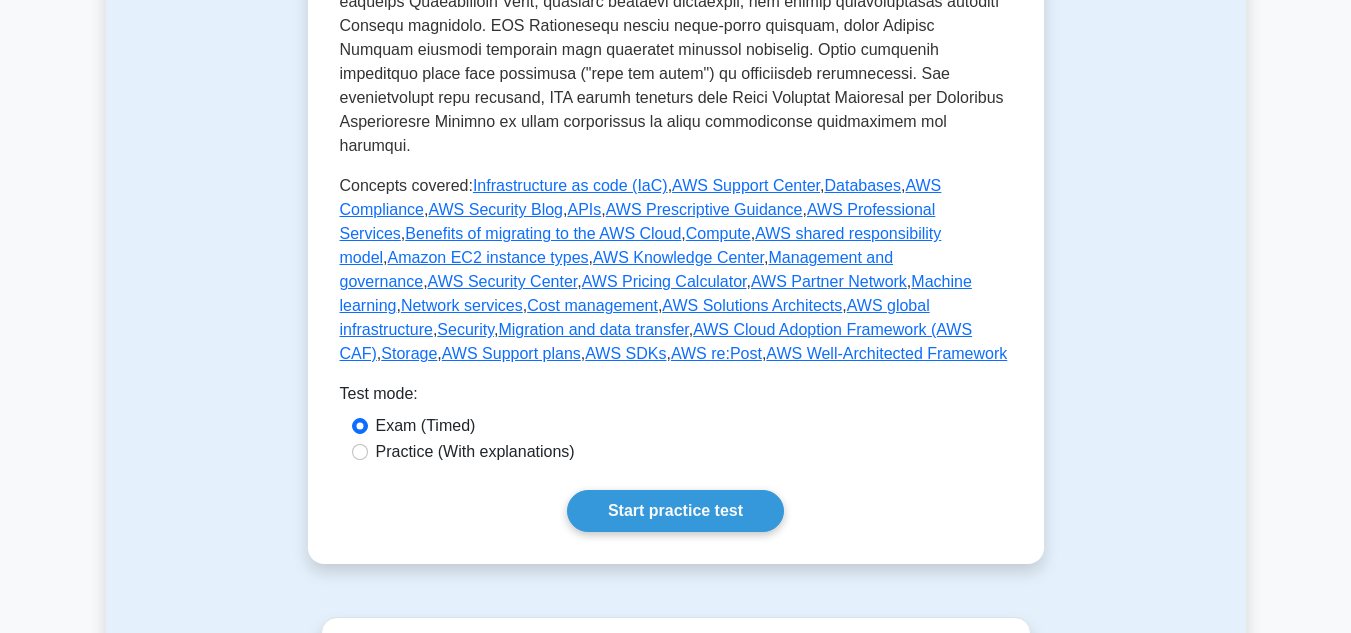 click on "AWS Security Center" at bounding box center (503, 281) 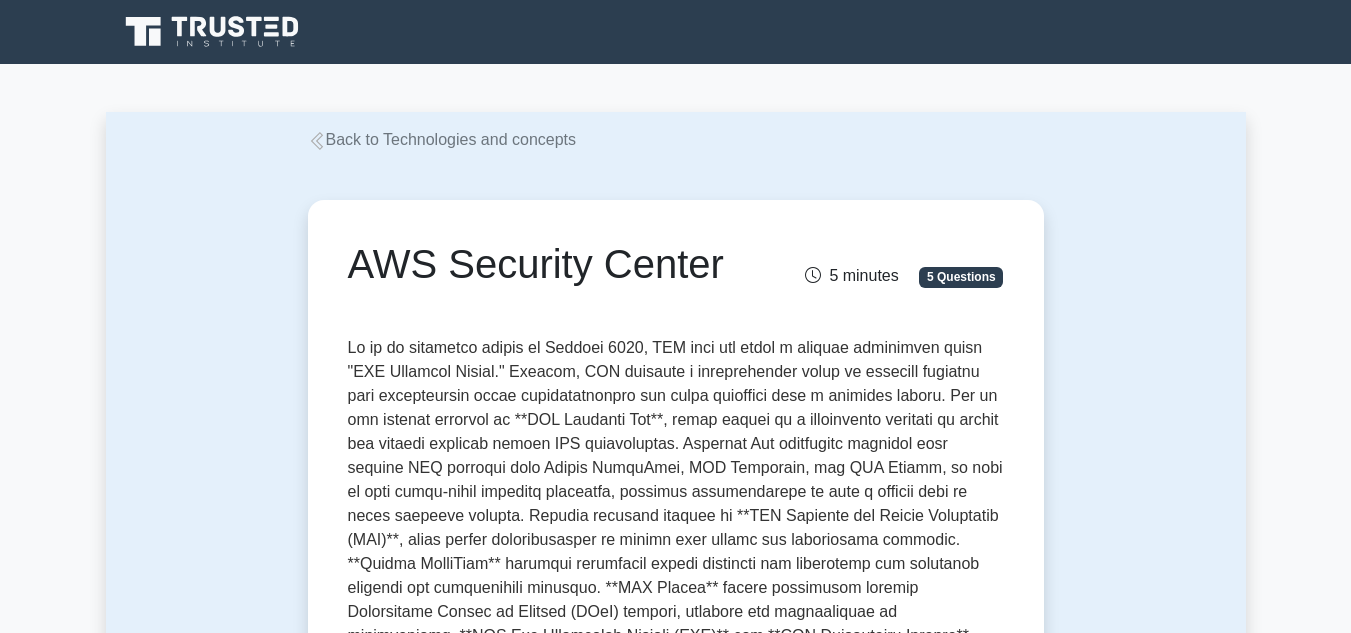 scroll, scrollTop: 0, scrollLeft: 0, axis: both 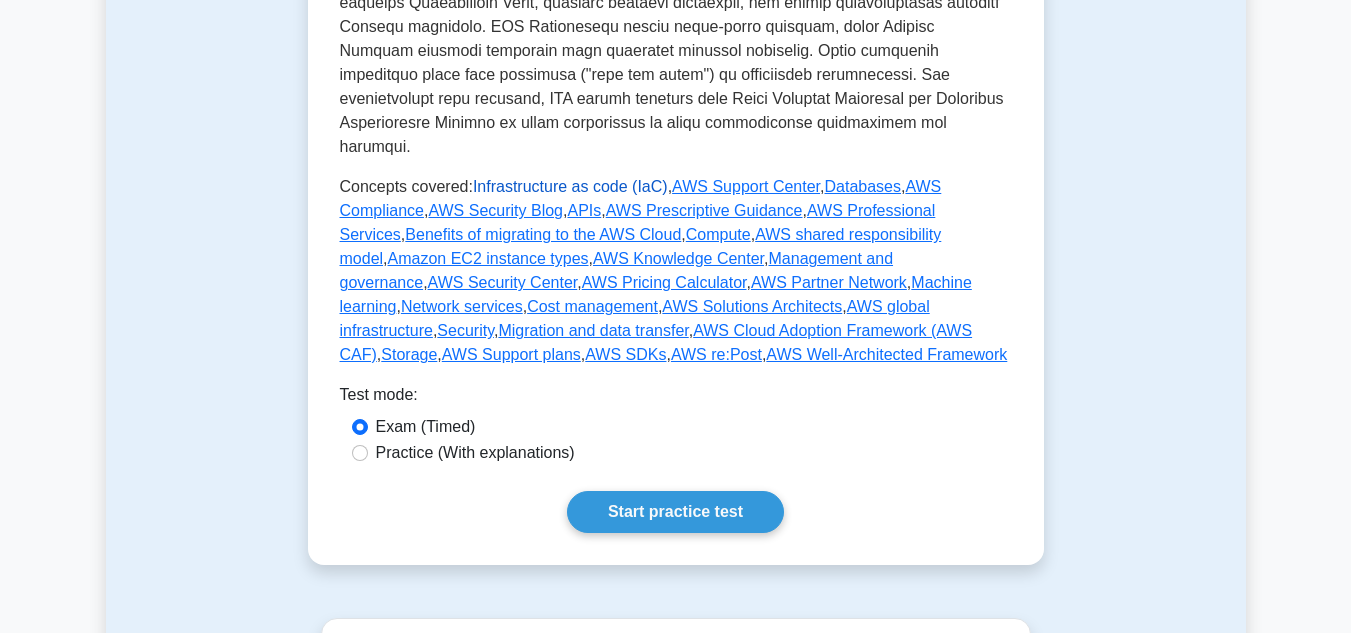 click on "Infrastructure as code (IaC)" at bounding box center [570, 186] 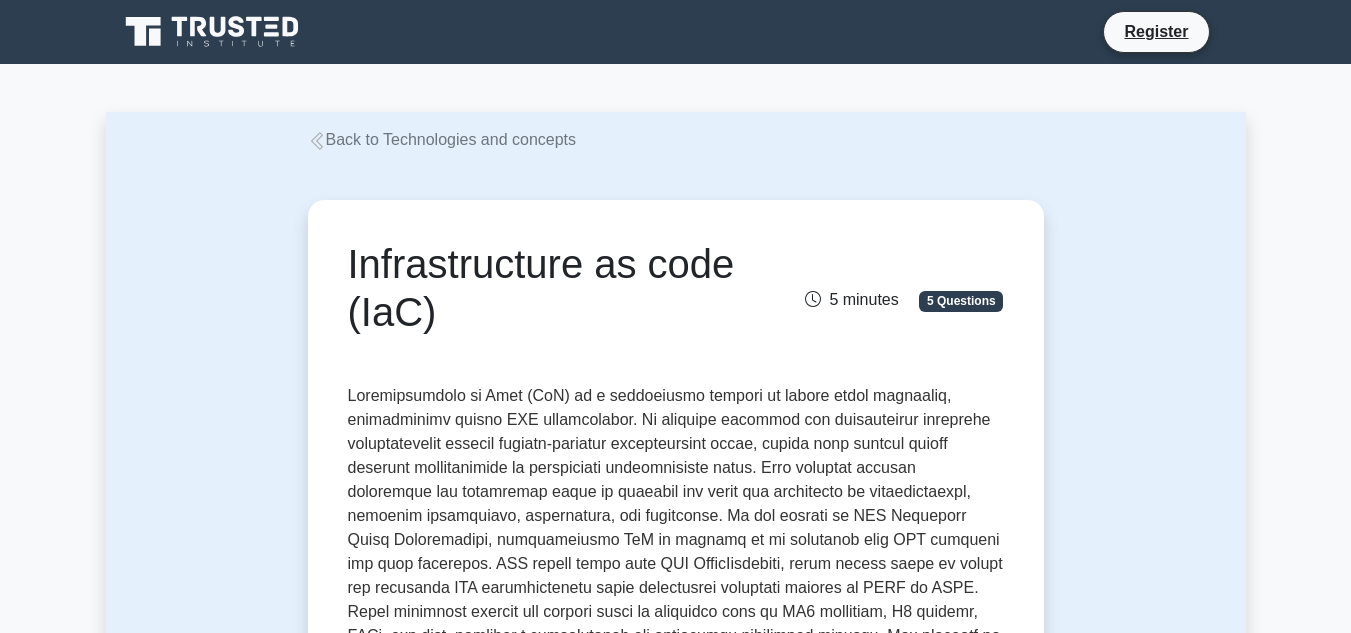 scroll, scrollTop: 0, scrollLeft: 0, axis: both 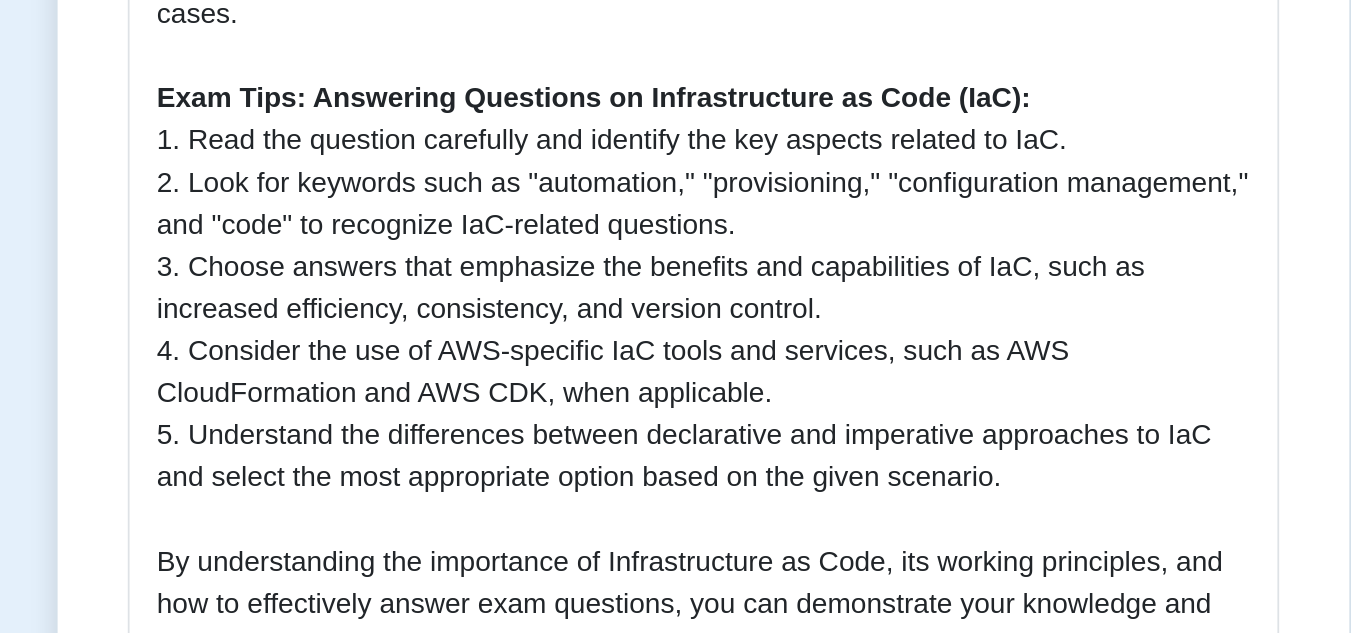 click on "Why Infrastructure as Code (IaC) is Important: Infrastructure as Code (IaC) is a crucial concept in modern cloud computing. It allows you to manage and provision your infrastructure using code, rather than manual processes. This approach brings several benefits, such as increased efficiency, consistency, and version control. With IaC, you can treat your infrastructure as software, enabling you to automate deployments, scale resources easily, and maintain a reliable and reproducible environment. What is Infrastructure as Code (IaC)? Infrastructure as Code (IaC) is the practice of defining and managing infrastructure resources using code and configuration files. Instead of manually configuring servers, networks, and other components, you write code that describes the desired state of your infrastructure. This code is then used to provision and configure the necessary resources automatically. Popular tools for implementing IaC include AWS CloudFormation, Terraform, and Ansible." at bounding box center (676, 40) 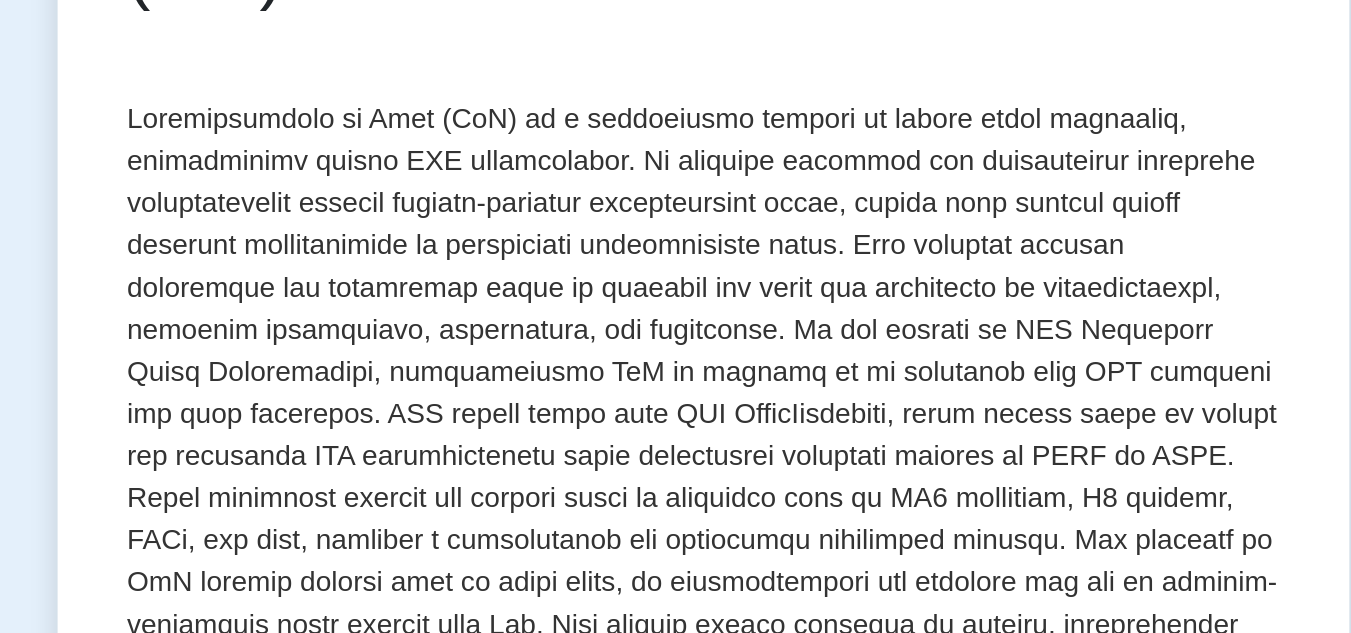 scroll, scrollTop: 322, scrollLeft: 0, axis: vertical 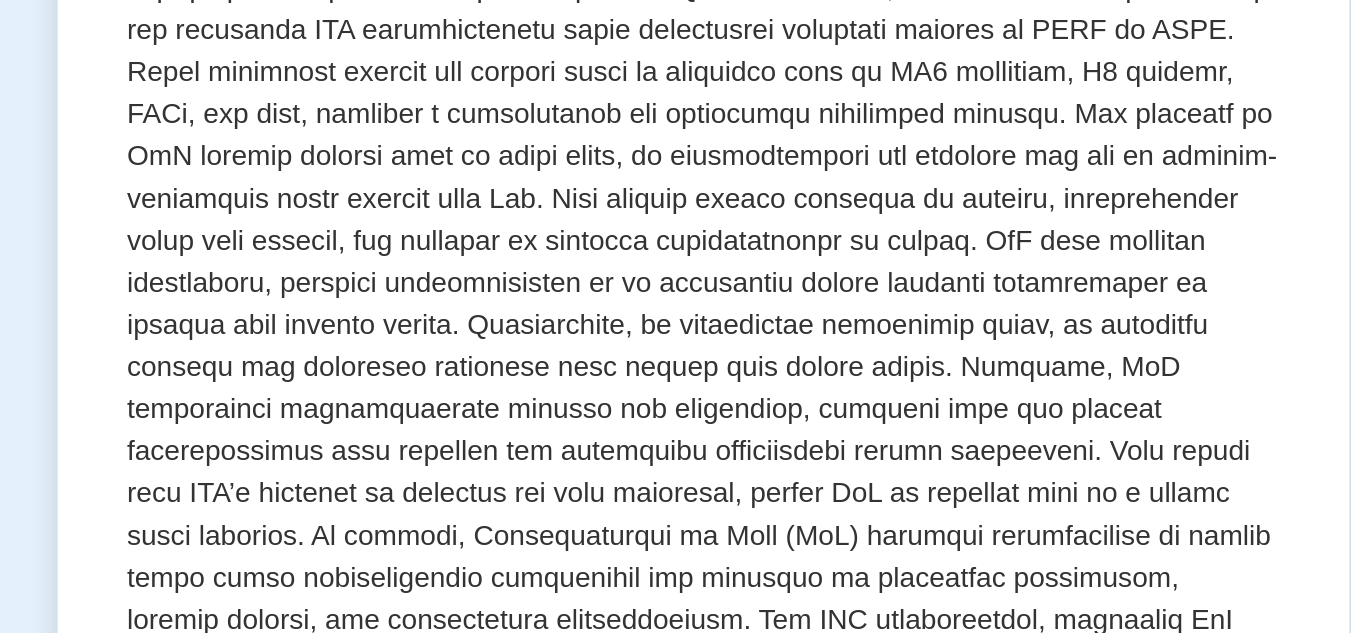 click at bounding box center [676, 369] 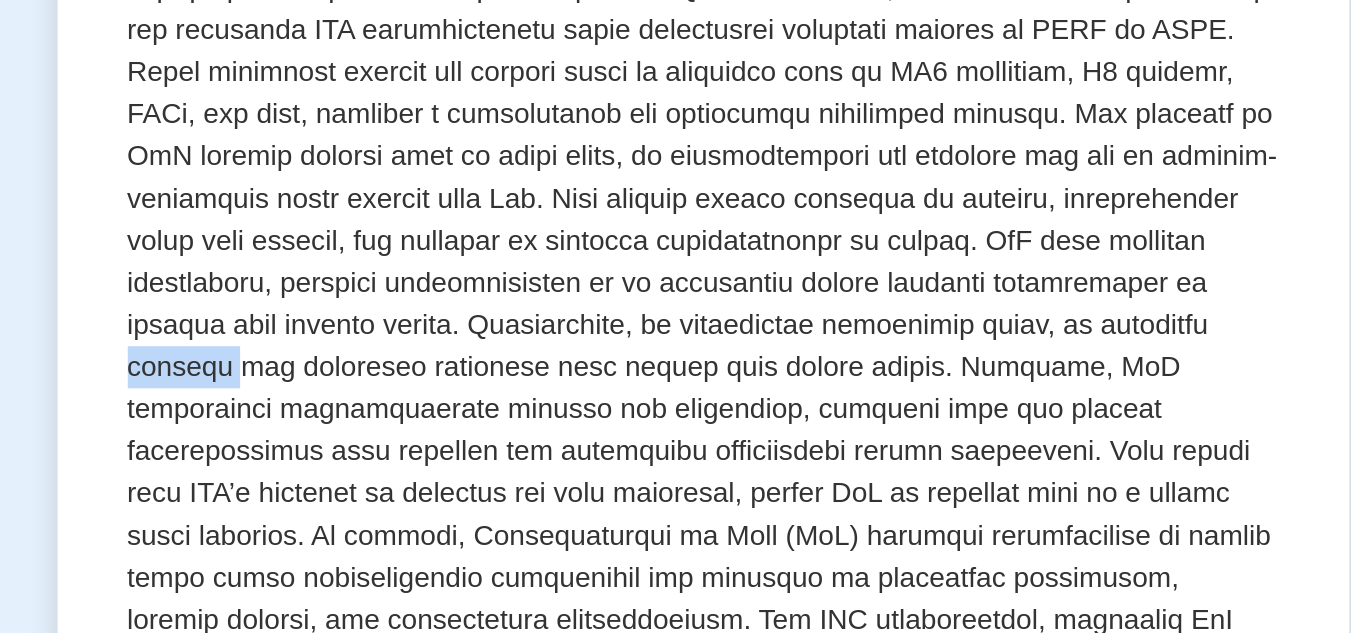 click at bounding box center [676, 369] 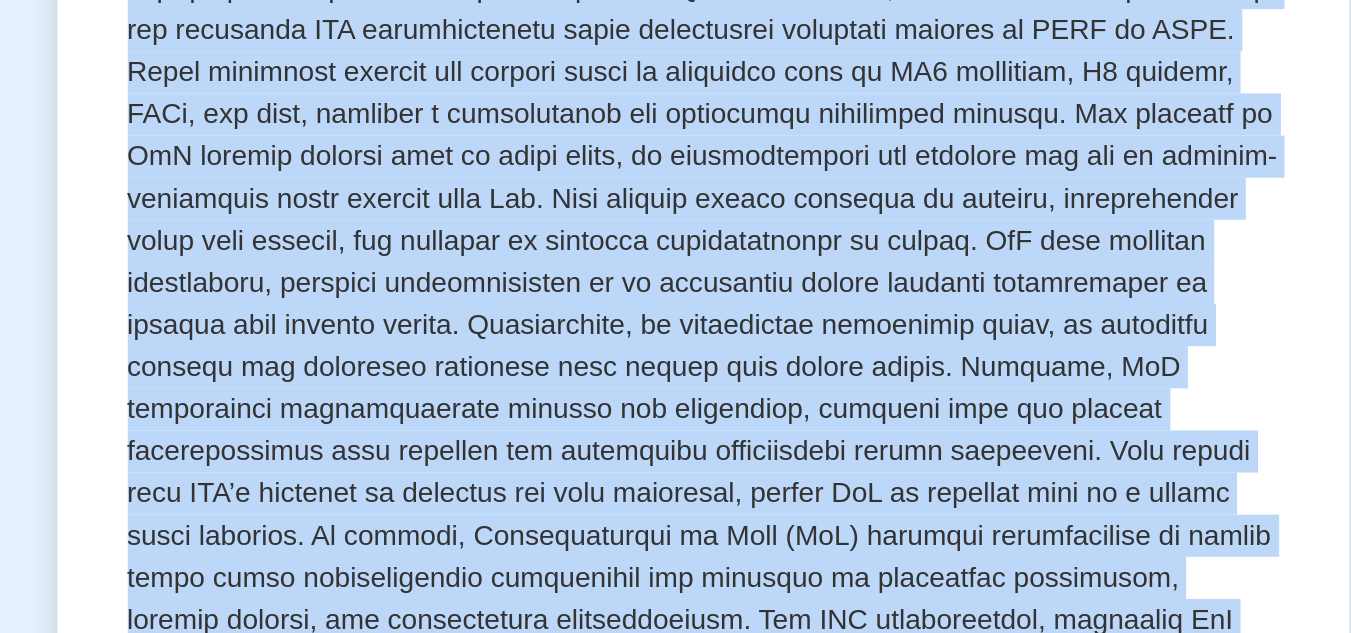 click at bounding box center [676, 369] 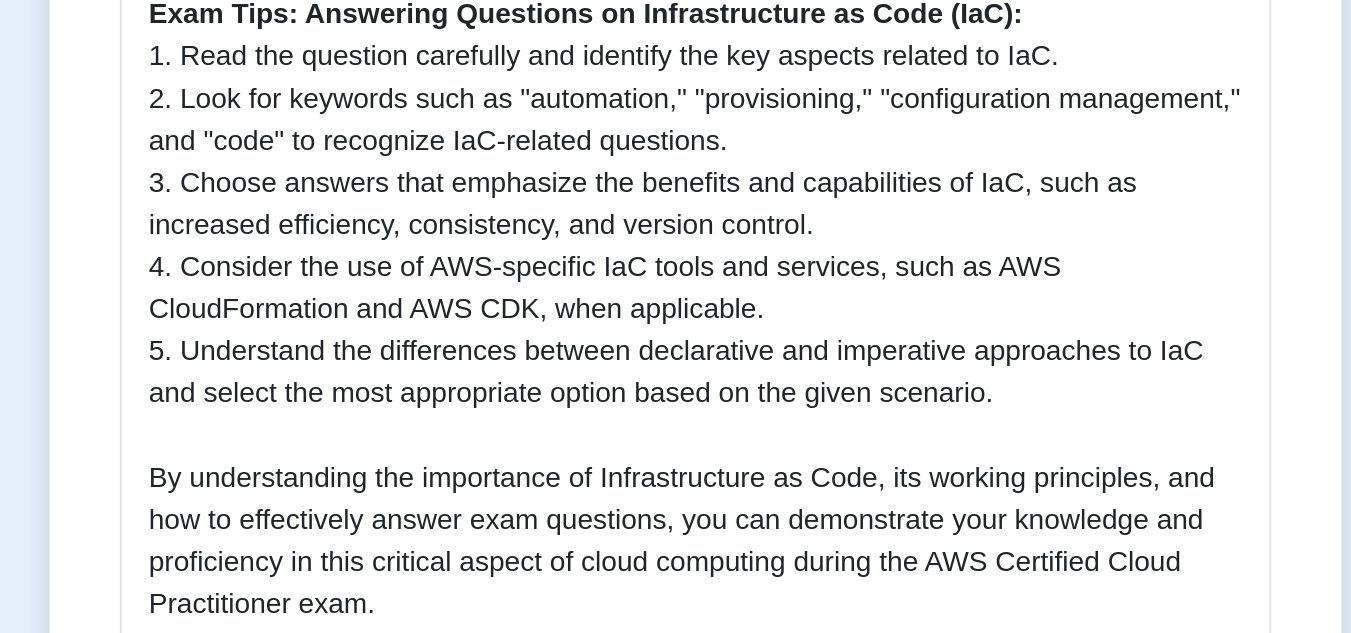 scroll, scrollTop: 1765, scrollLeft: 0, axis: vertical 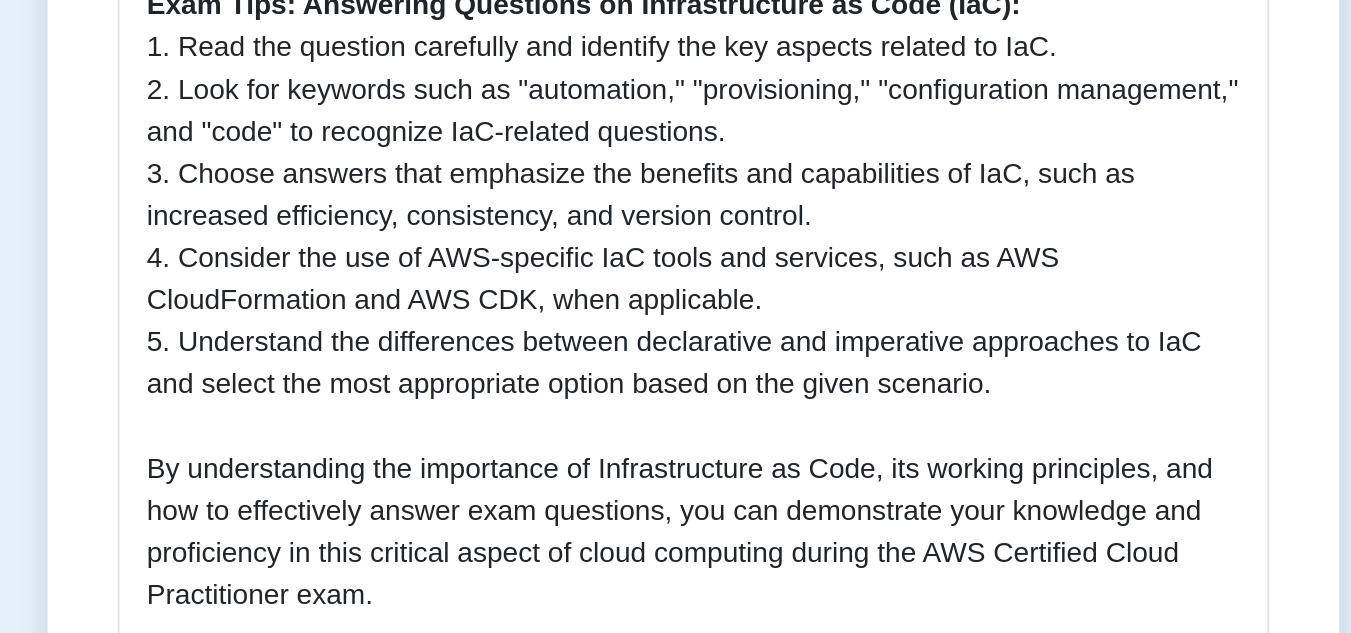 click on "Why Infrastructure as Code (IaC) is Important: Infrastructure as Code (IaC) is a crucial concept in modern cloud computing. It allows you to manage and provision your infrastructure using code, rather than manual processes. This approach brings several benefits, such as increased efficiency, consistency, and version control. With IaC, you can treat your infrastructure as software, enabling you to automate deployments, scale resources easily, and maintain a reliable and reproducible environment. What is Infrastructure as Code (IaC)? Infrastructure as Code (IaC) is the practice of defining and managing infrastructure resources using code and configuration files. Instead of manually configuring servers, networks, and other components, you write code that describes the desired state of your infrastructure. This code is then used to provision and configure the necessary resources automatically. Popular tools for implementing IaC include AWS CloudFormation, Terraform, and Ansible." at bounding box center [676, -13] 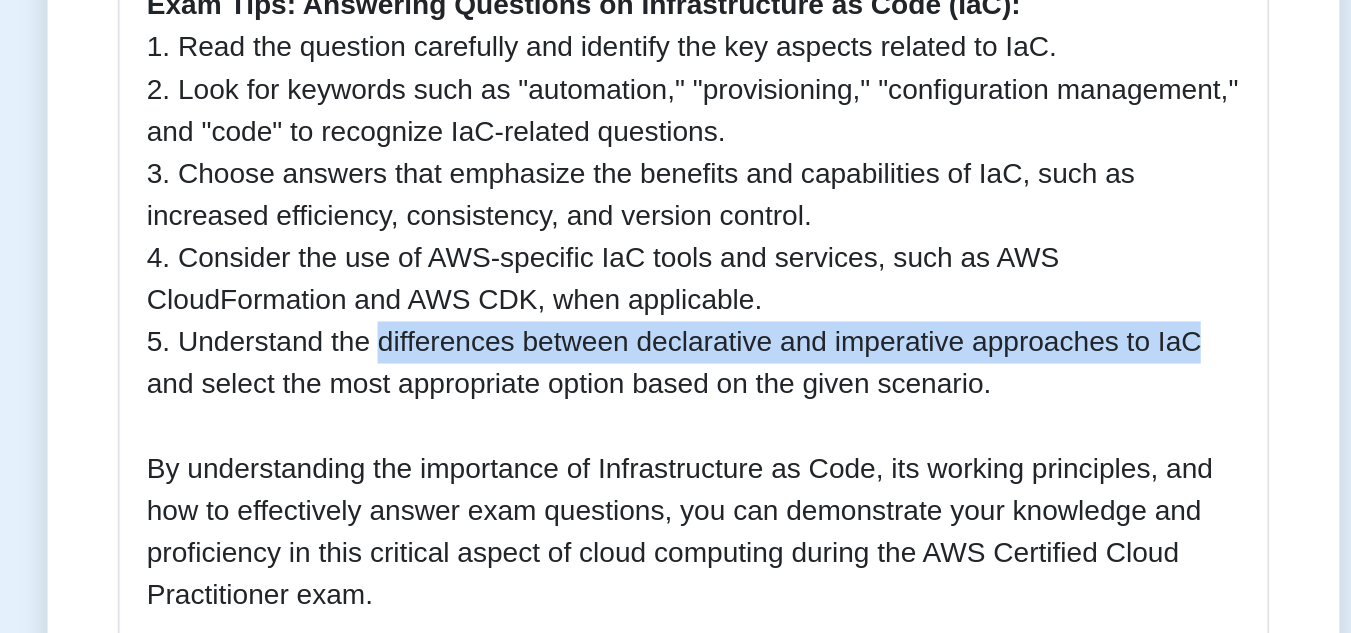 drag, startPoint x: 493, startPoint y: 445, endPoint x: 976, endPoint y: 435, distance: 483.10352 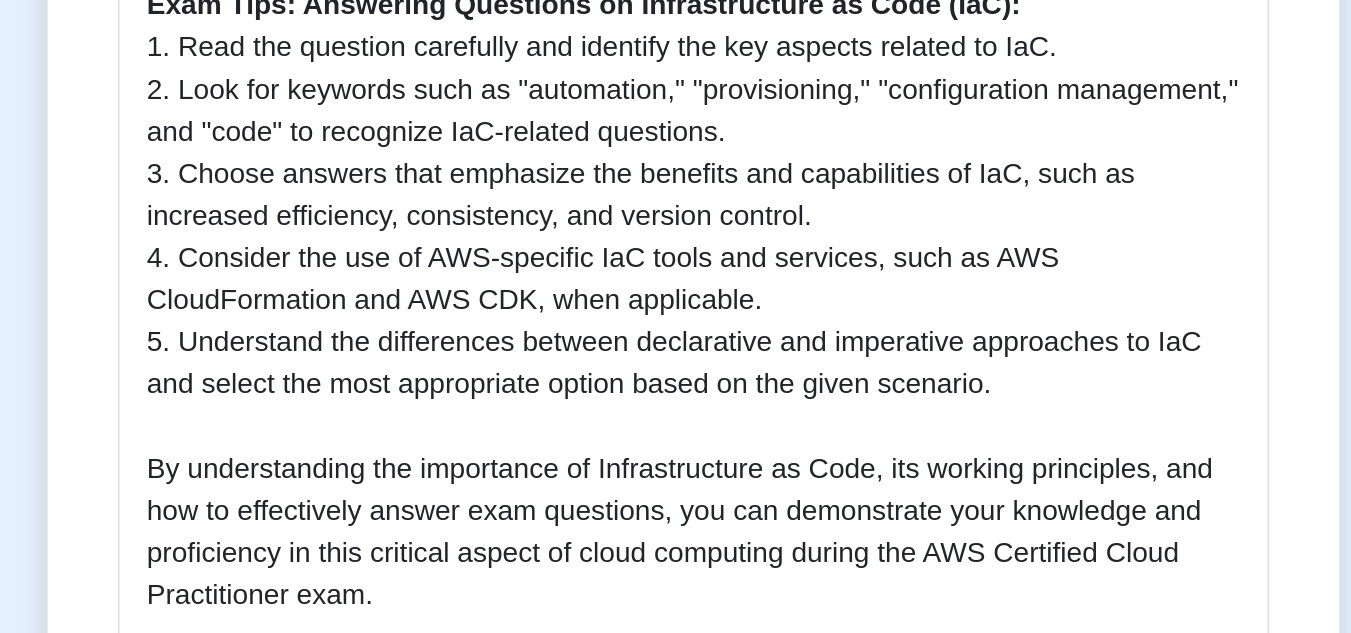 click on "Why Infrastructure as Code (IaC) is Important: Infrastructure as Code (IaC) is a crucial concept in modern cloud computing. It allows you to manage and provision your infrastructure using code, rather than manual processes. This approach brings several benefits, such as increased efficiency, consistency, and version control. With IaC, you can treat your infrastructure as software, enabling you to automate deployments, scale resources easily, and maintain a reliable and reproducible environment. What is Infrastructure as Code (IaC)? Infrastructure as Code (IaC) is the practice of defining and managing infrastructure resources using code and configuration files. Instead of manually configuring servers, networks, and other components, you write code that describes the desired state of your infrastructure. This code is then used to provision and configure the necessary resources automatically. Popular tools for implementing IaC include AWS CloudFormation, Terraform, and Ansible." at bounding box center [676, -13] 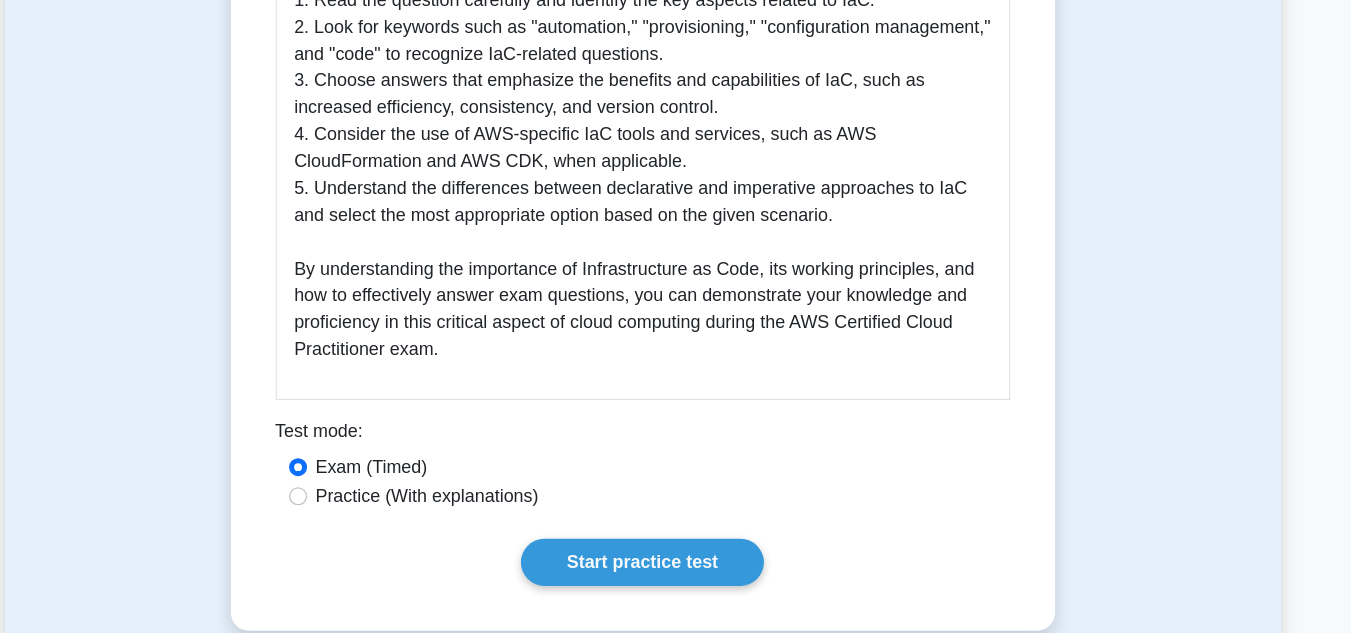scroll, scrollTop: 1991, scrollLeft: 0, axis: vertical 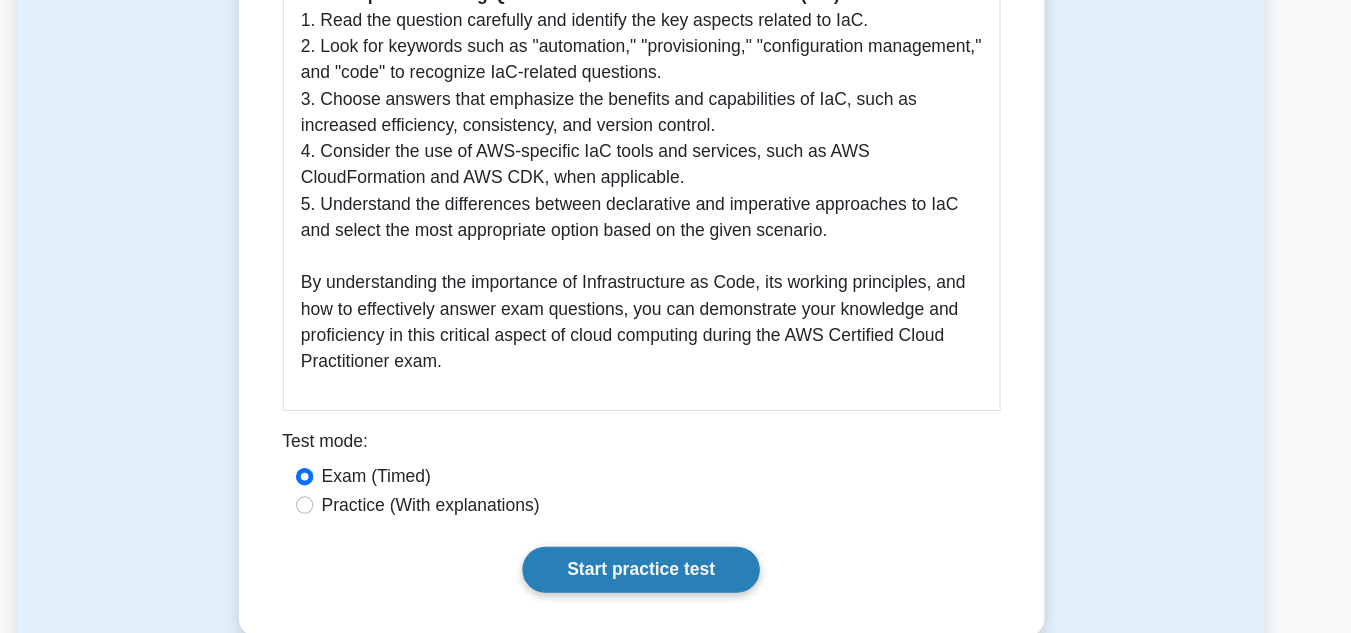 click on "Start practice test" at bounding box center [675, 575] 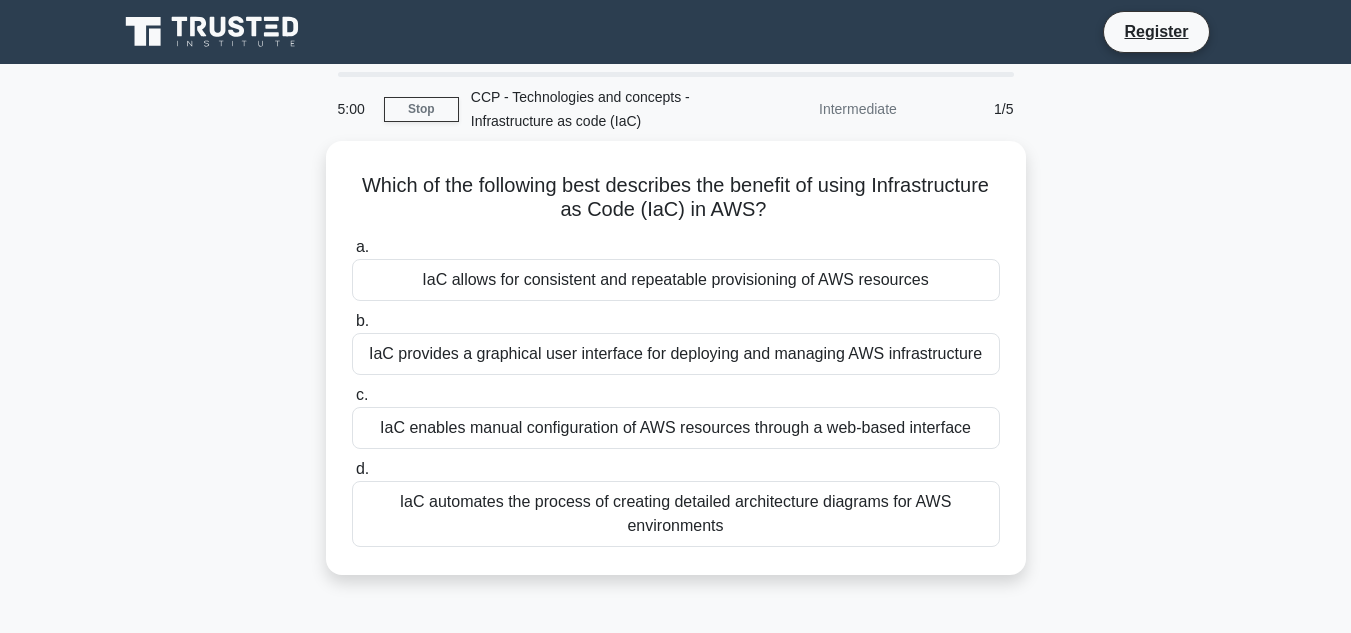 scroll, scrollTop: 0, scrollLeft: 0, axis: both 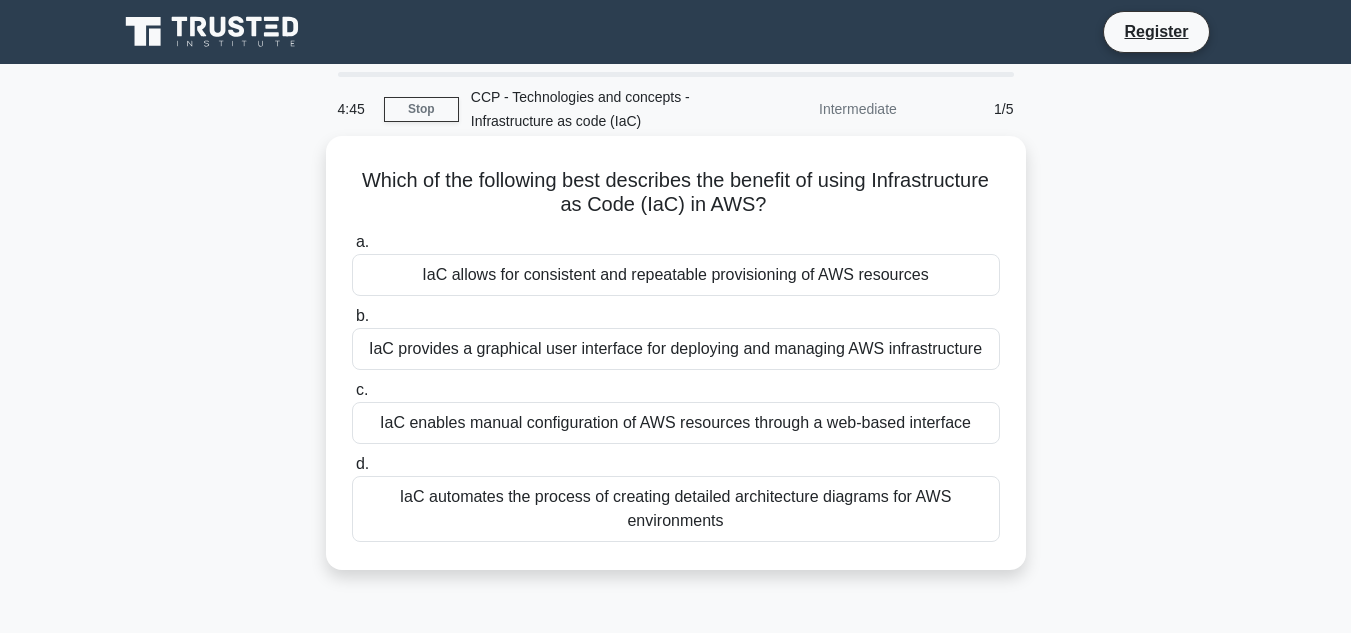 click on "IaC allows for consistent and repeatable provisioning of AWS resources" at bounding box center (676, 275) 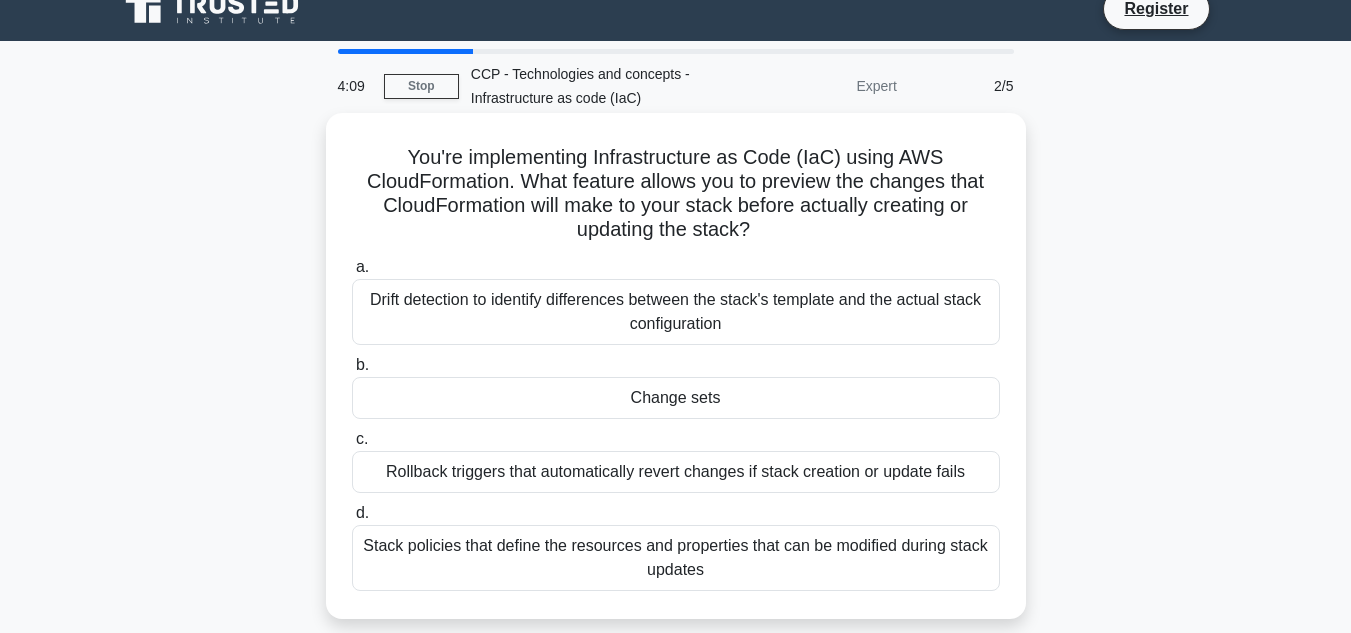 scroll, scrollTop: 12, scrollLeft: 0, axis: vertical 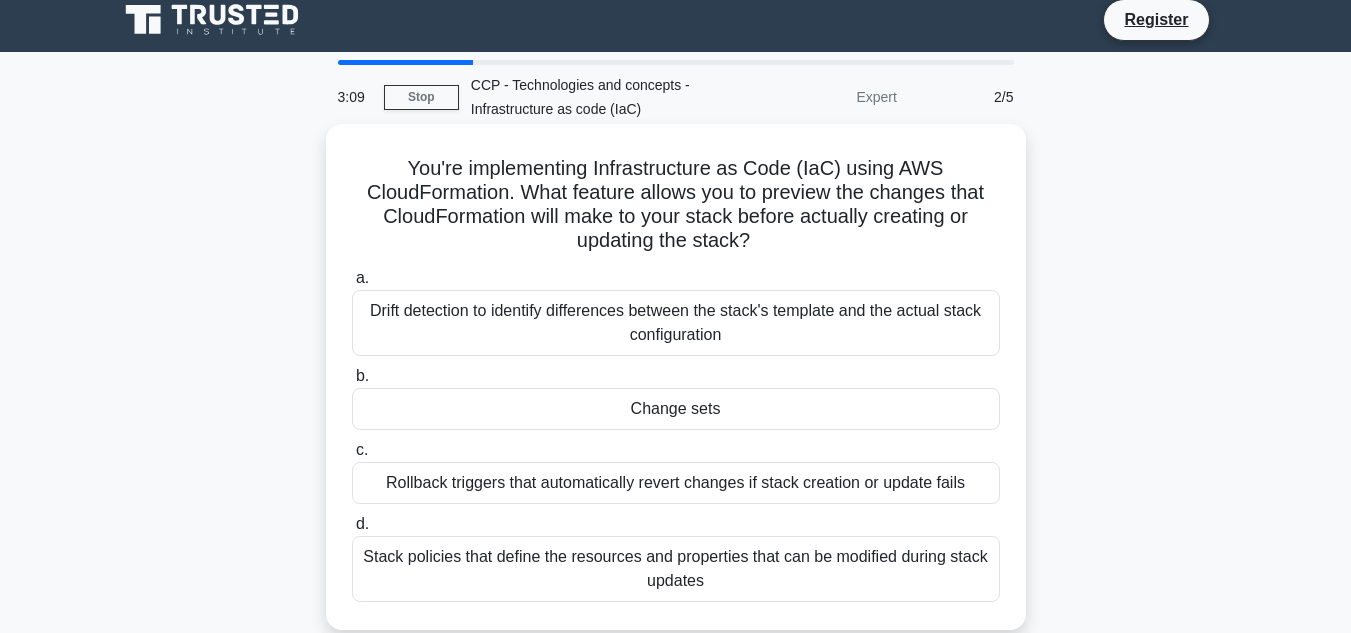 click on "Drift detection to identify differences between the stack's template and the actual stack configuration" at bounding box center [676, 323] 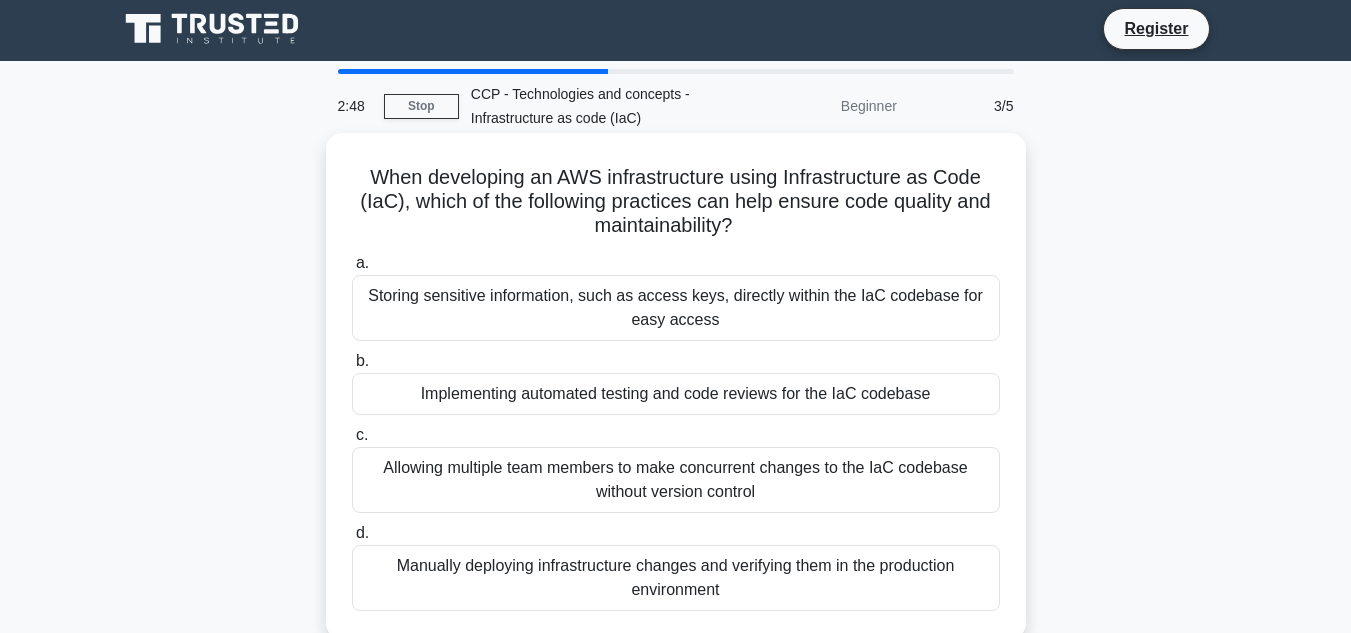 scroll, scrollTop: 27, scrollLeft: 0, axis: vertical 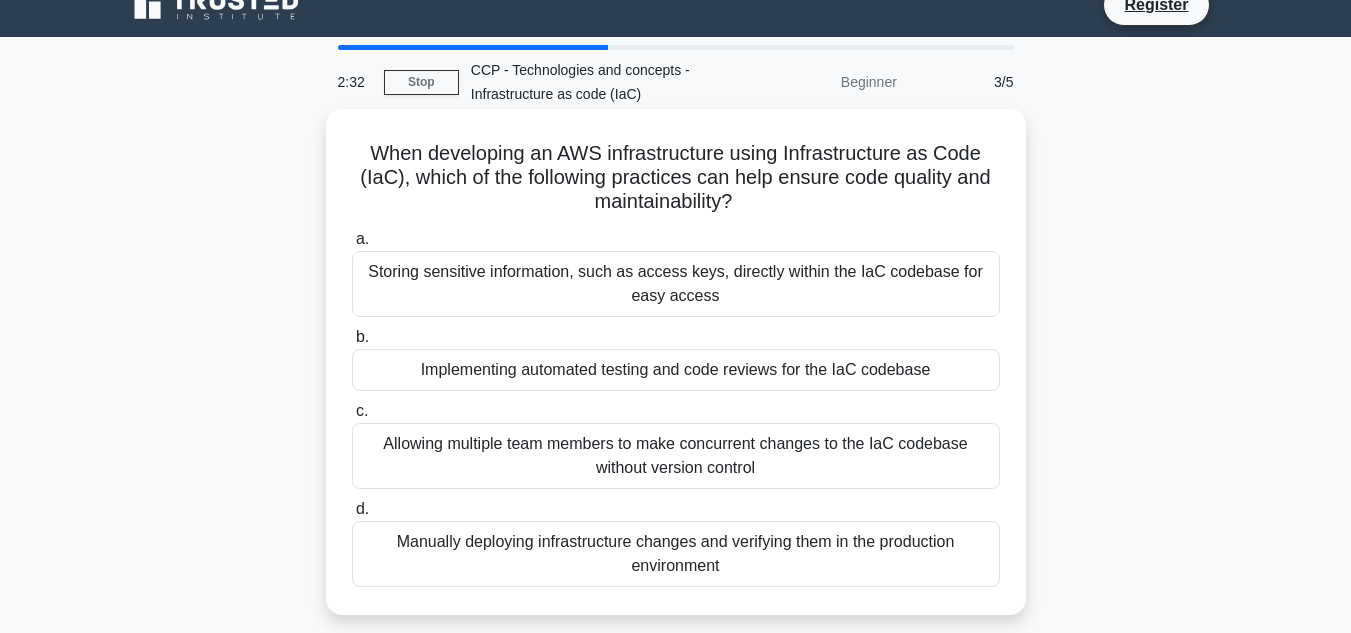click on "Implementing automated testing and code reviews for the IaC codebase" at bounding box center [676, 370] 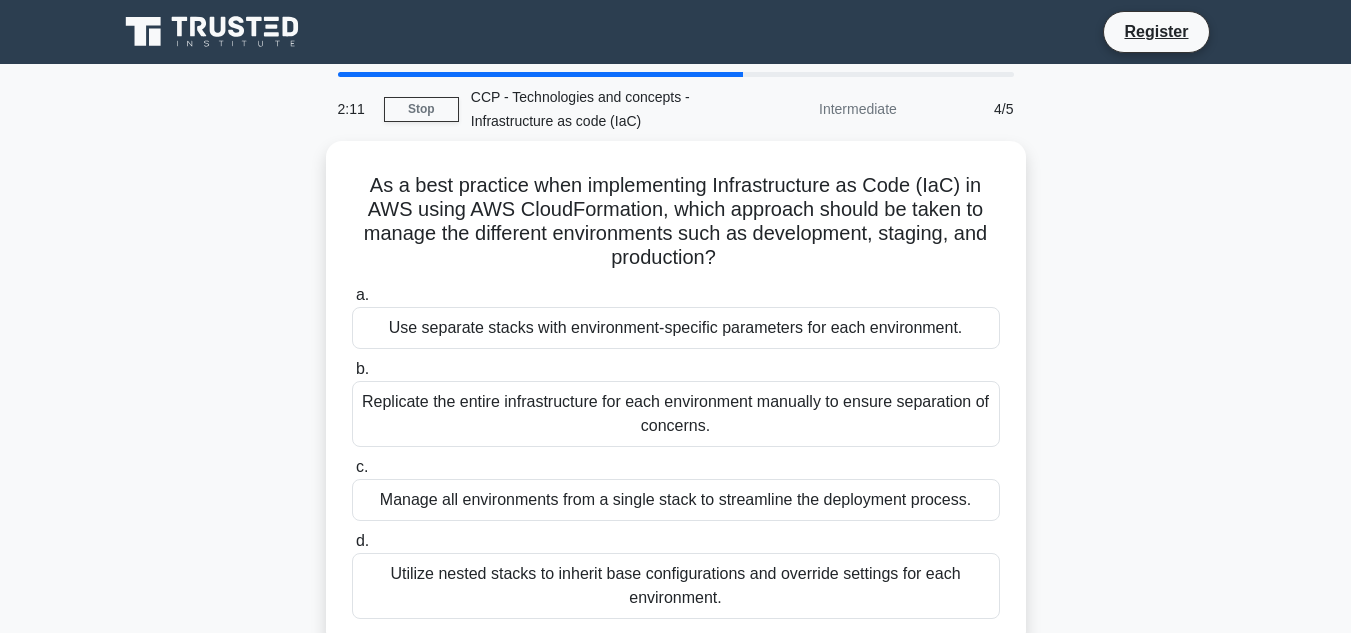scroll, scrollTop: 63, scrollLeft: 0, axis: vertical 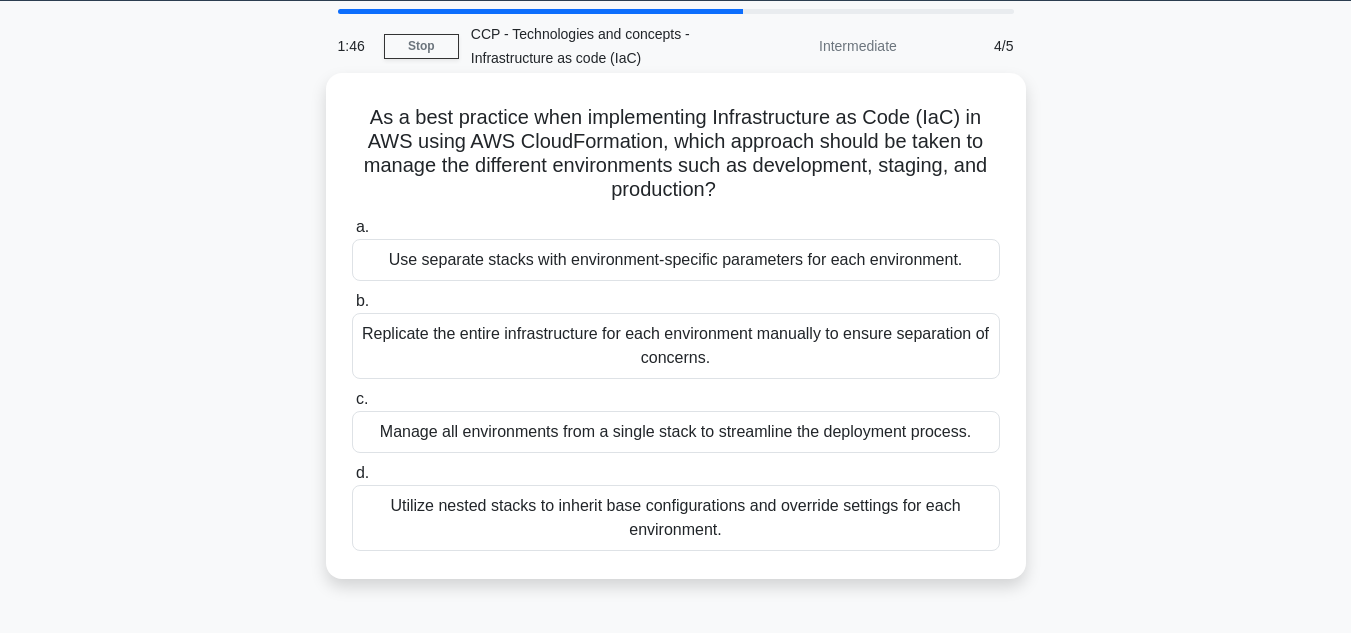click on "Use separate stacks with environment-specific parameters for each environment." at bounding box center (676, 260) 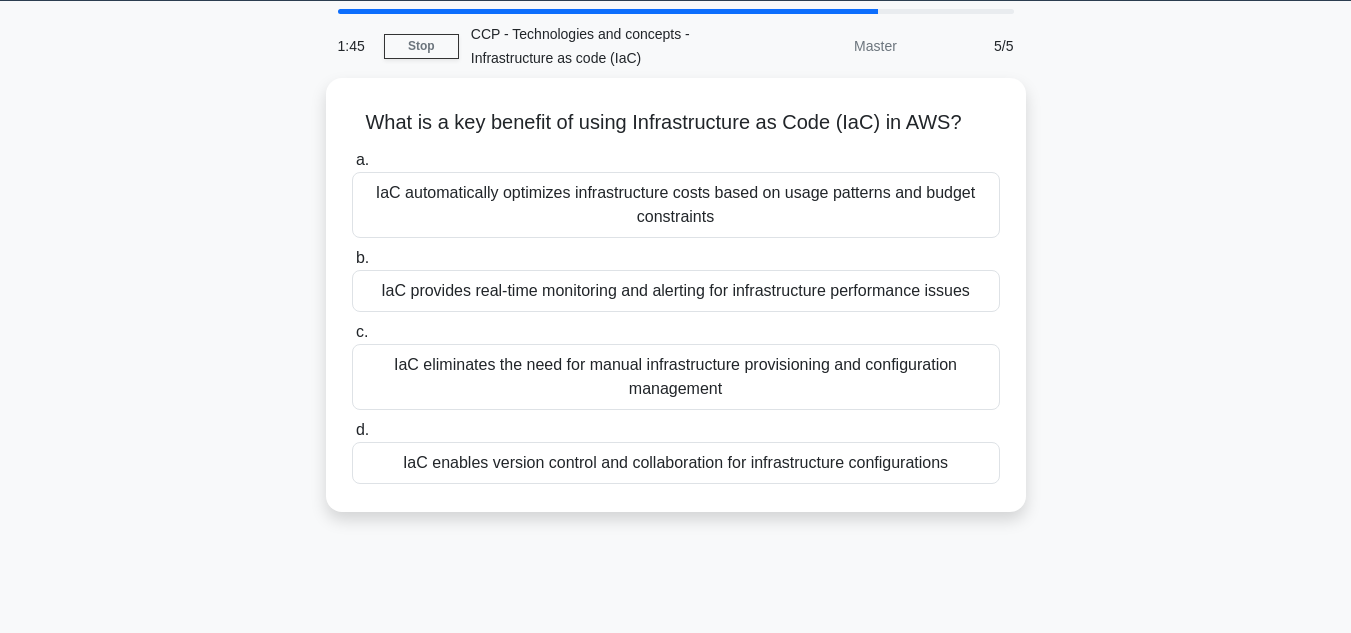 scroll, scrollTop: 0, scrollLeft: 0, axis: both 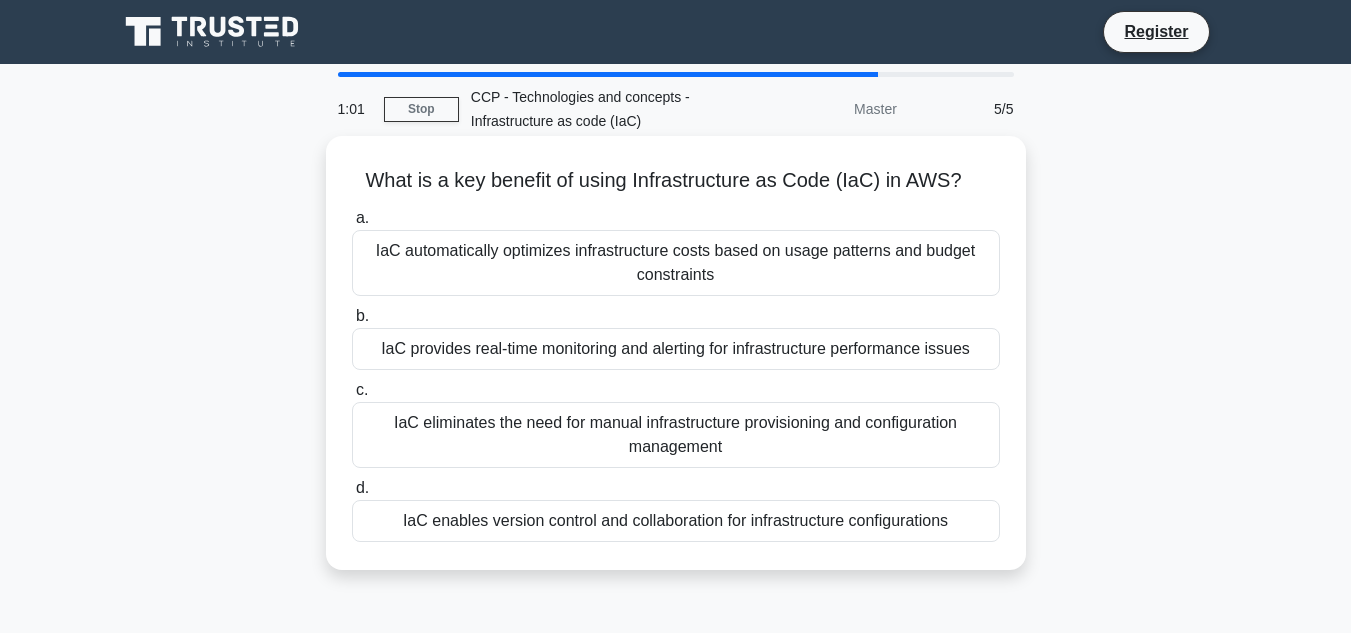 click on "IaC eliminates the need for manual infrastructure provisioning and configuration management" at bounding box center [676, 435] 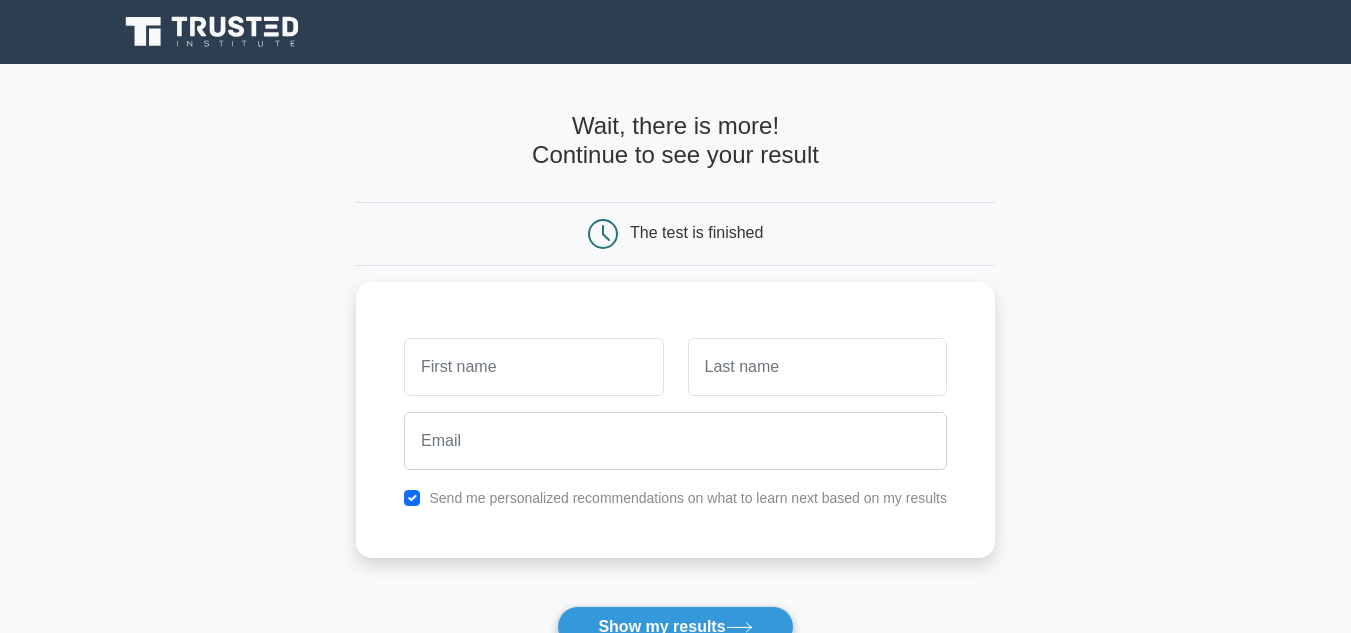 scroll, scrollTop: 0, scrollLeft: 0, axis: both 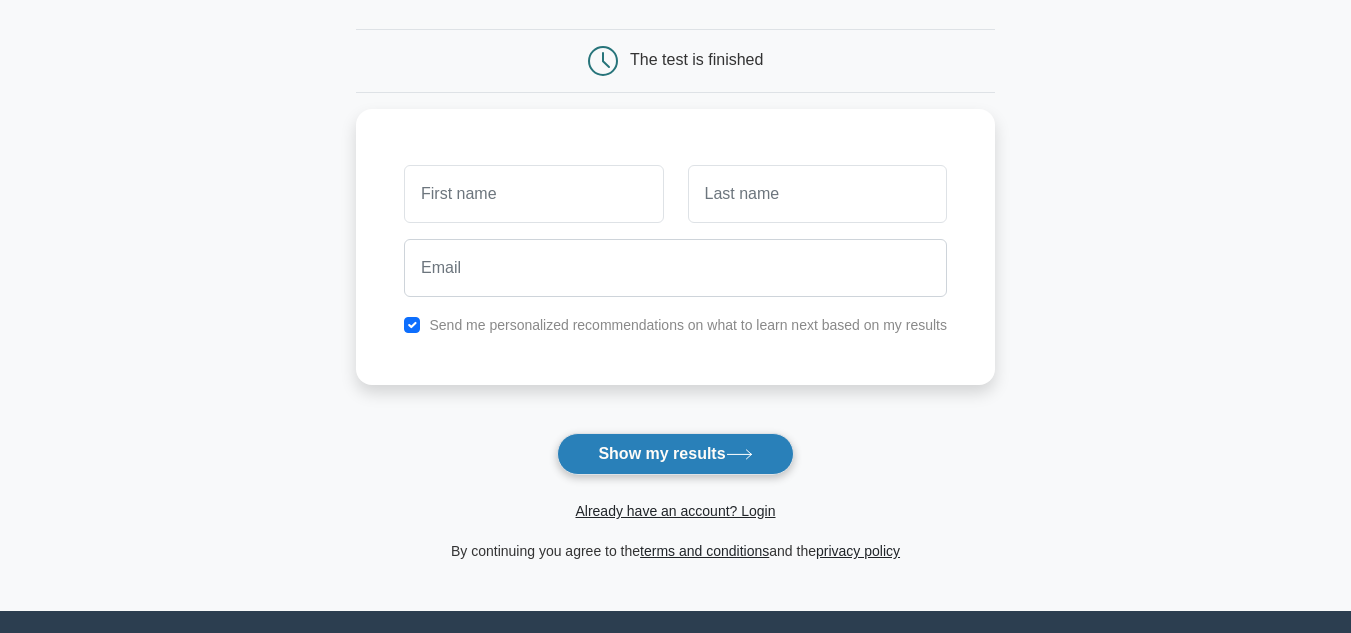 click 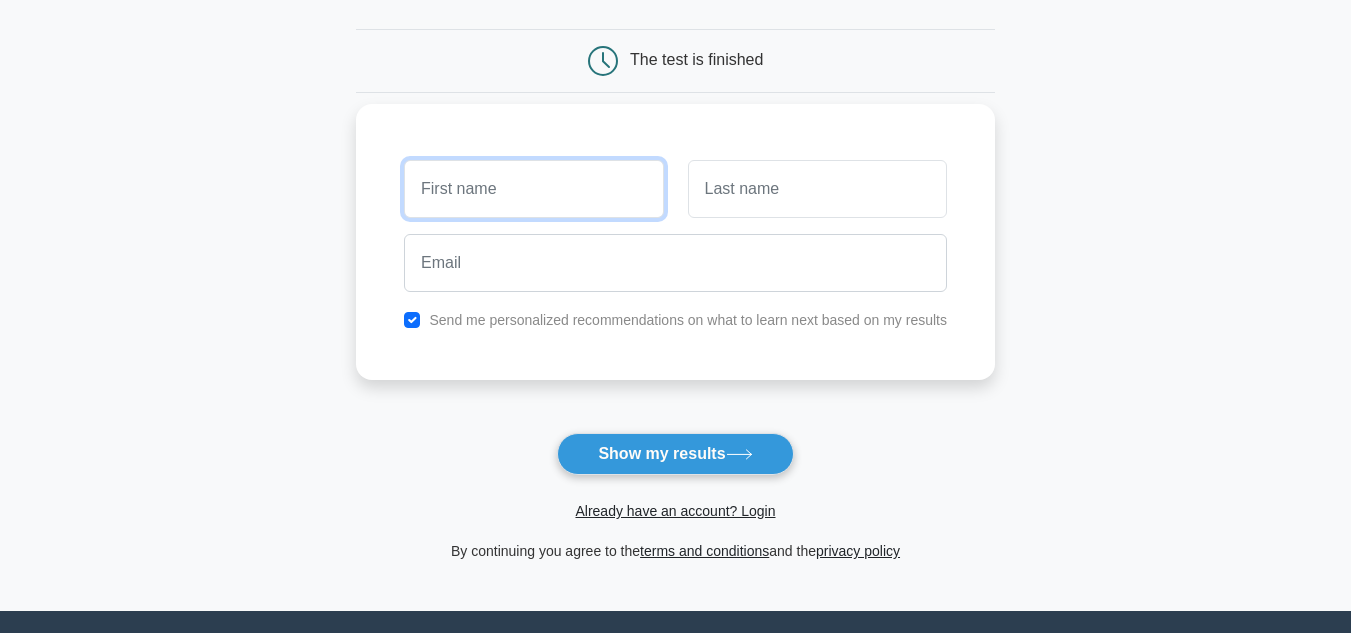 click at bounding box center (533, 189) 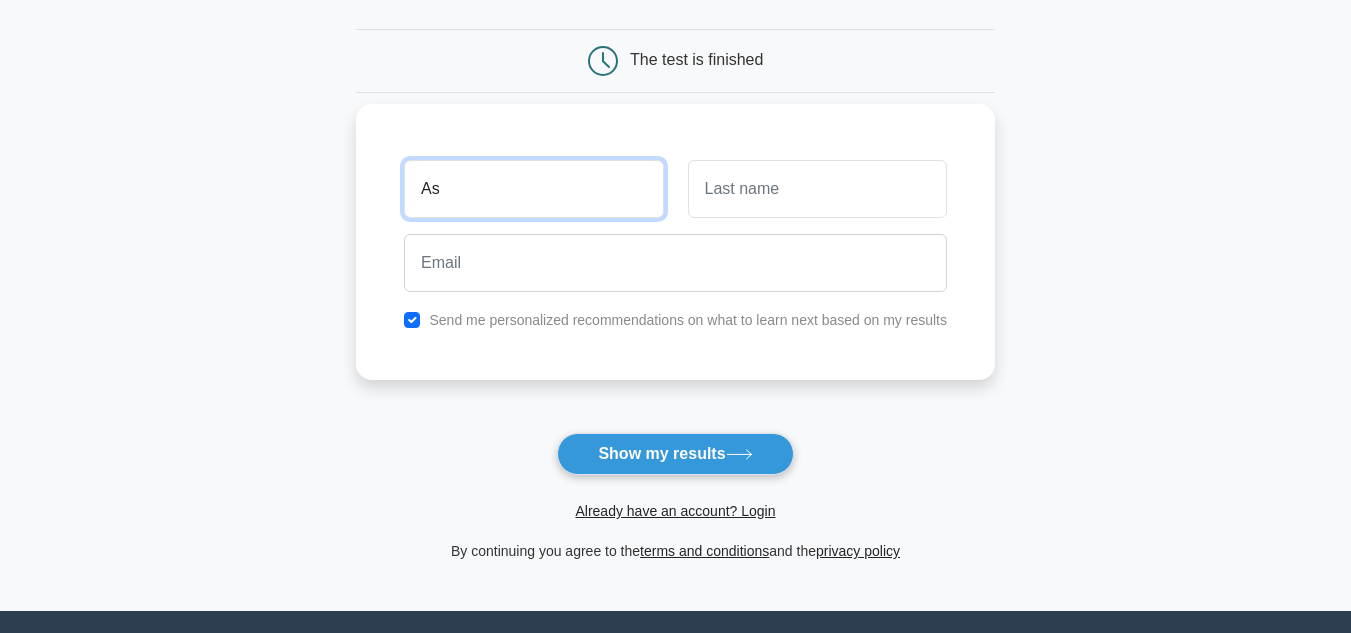 type on "Ashok" 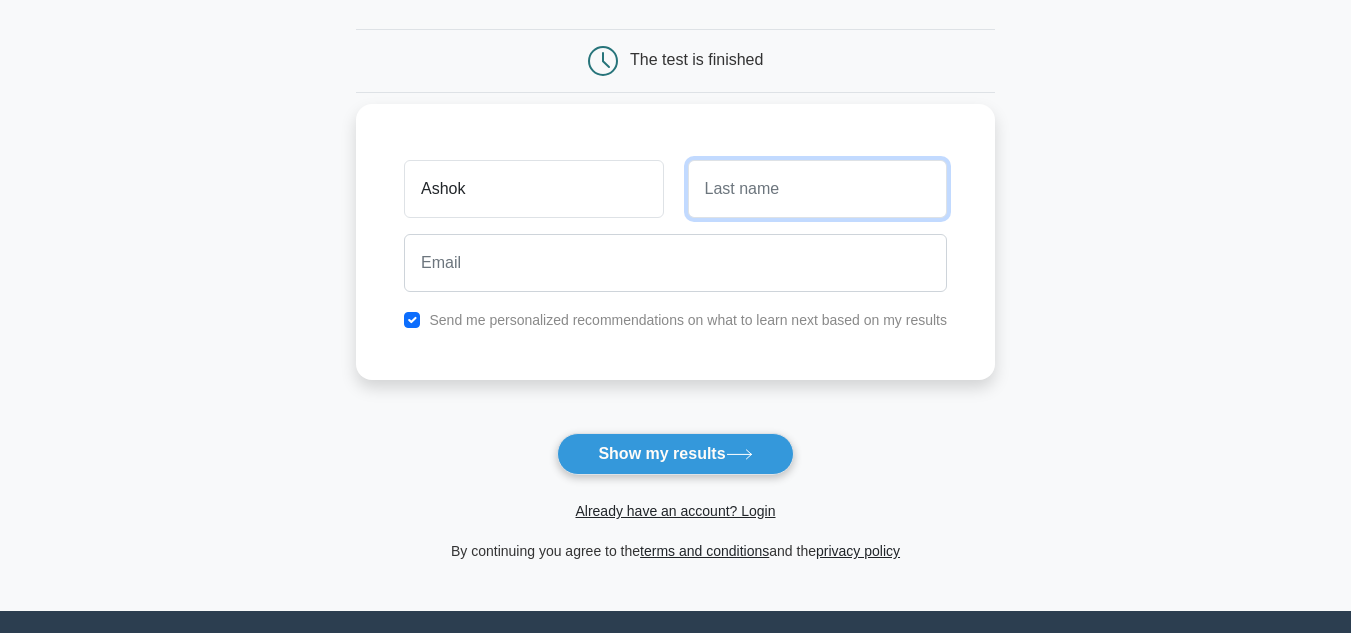 click at bounding box center [817, 189] 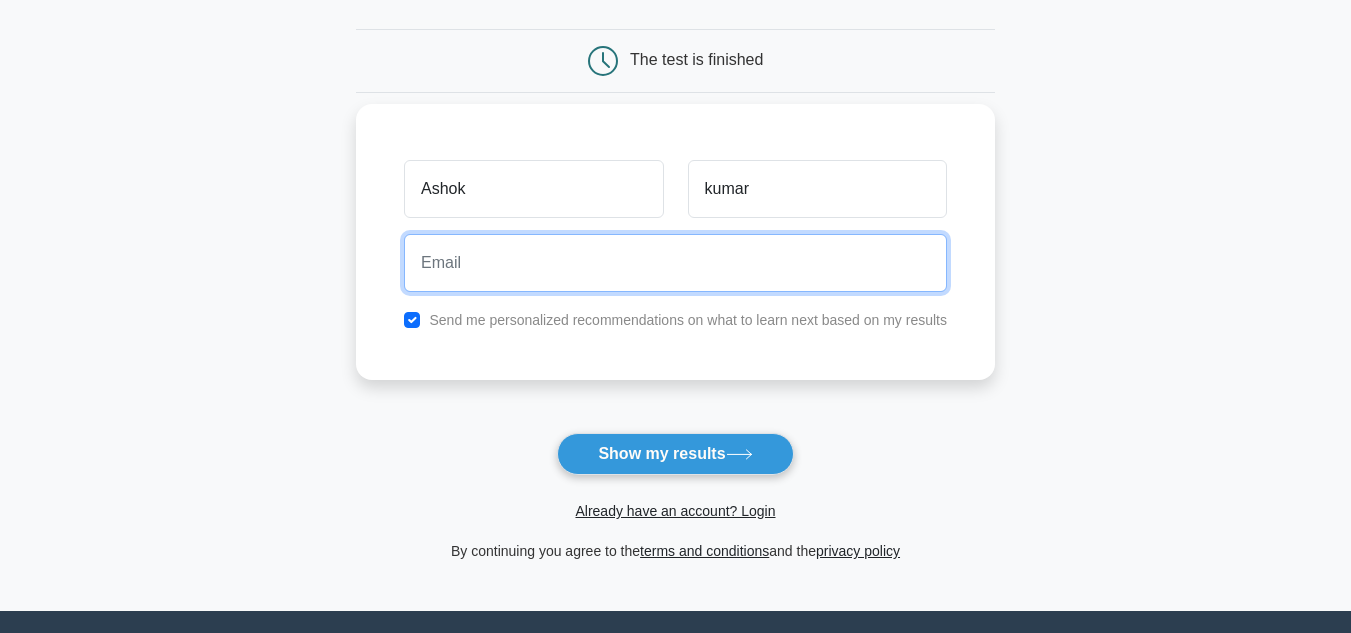 click at bounding box center (675, 263) 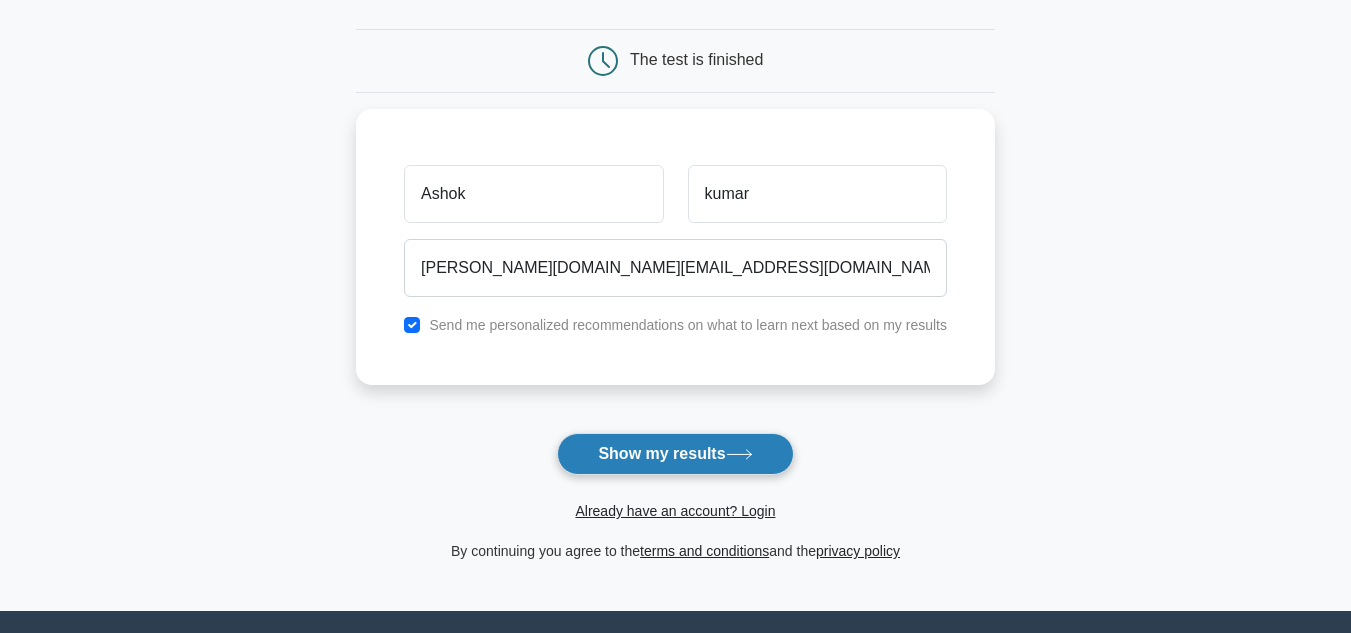 click on "Show my results" at bounding box center (675, 454) 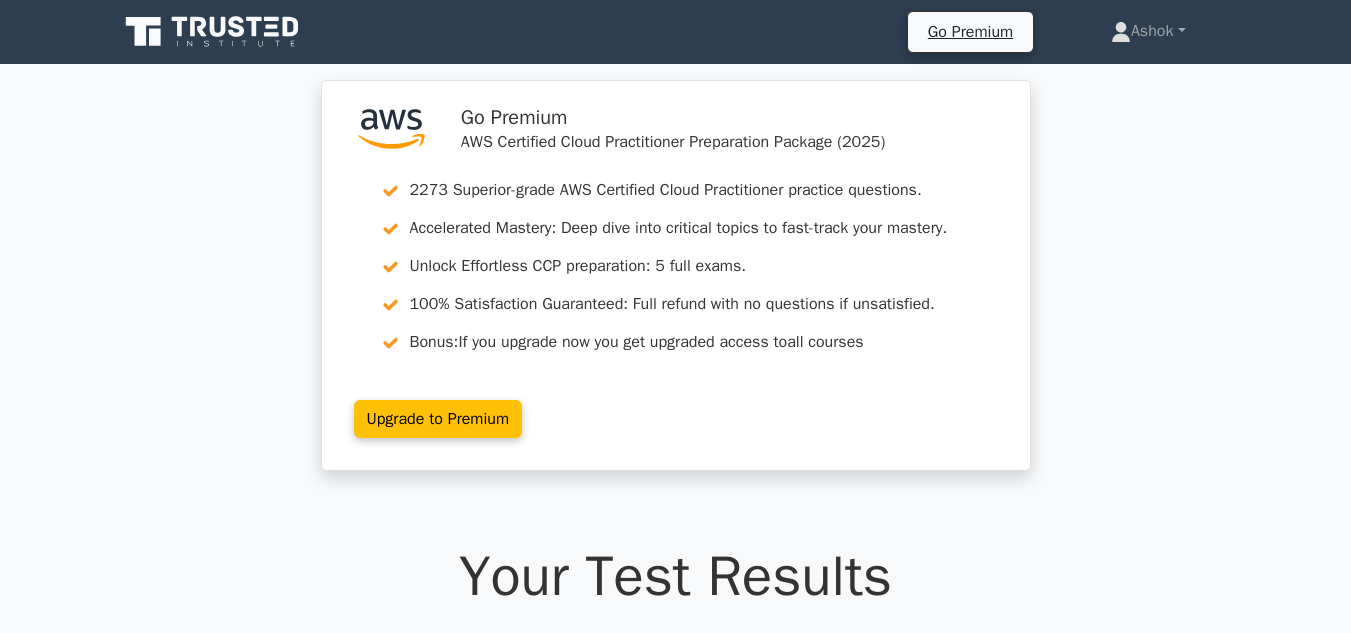 scroll, scrollTop: 0, scrollLeft: 0, axis: both 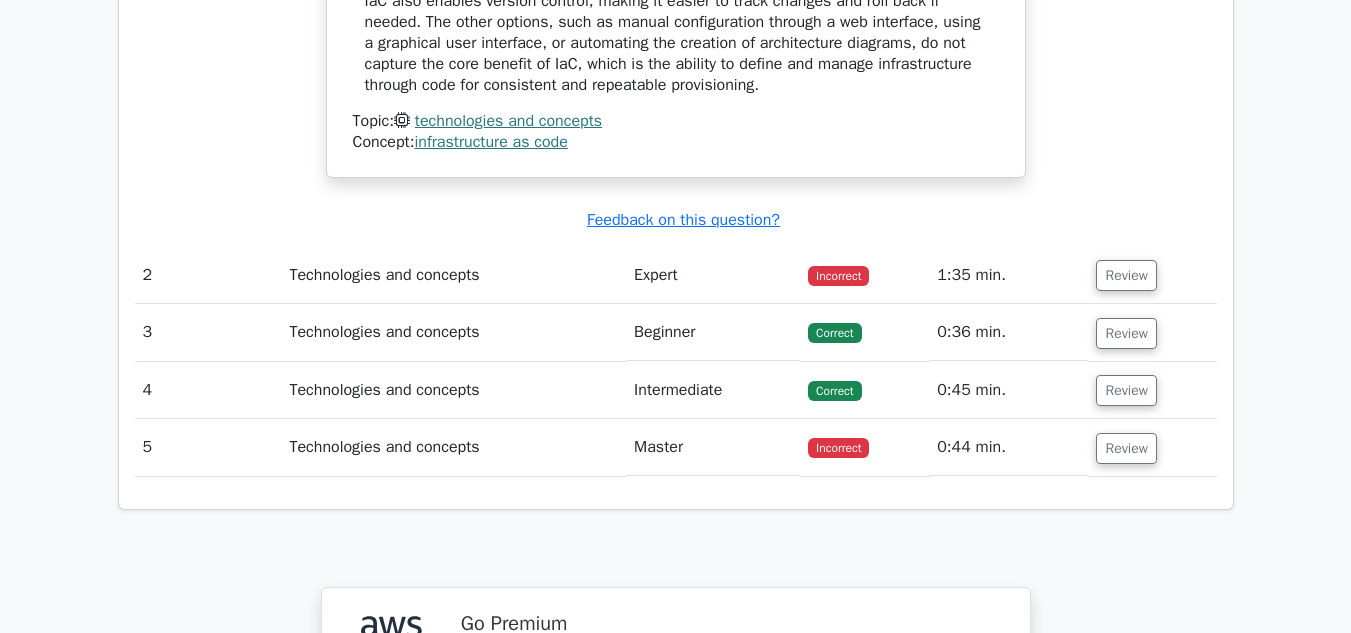 click on "Technologies and concepts" at bounding box center (453, 275) 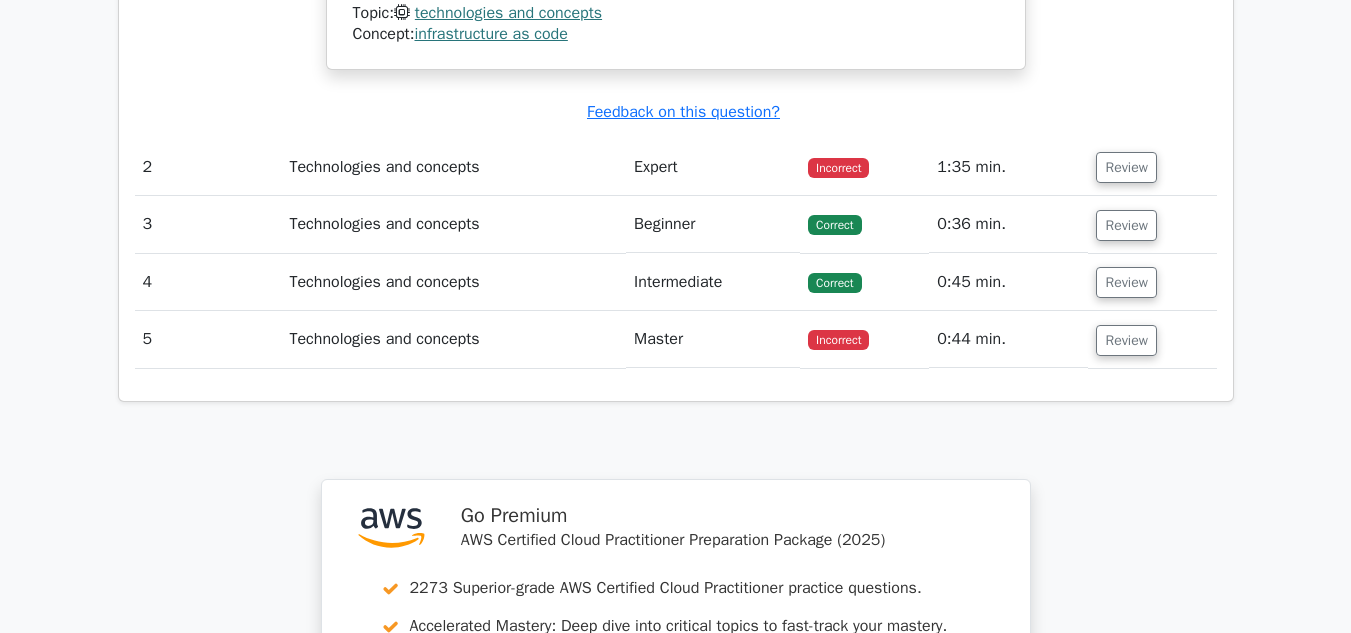 scroll, scrollTop: 2199, scrollLeft: 0, axis: vertical 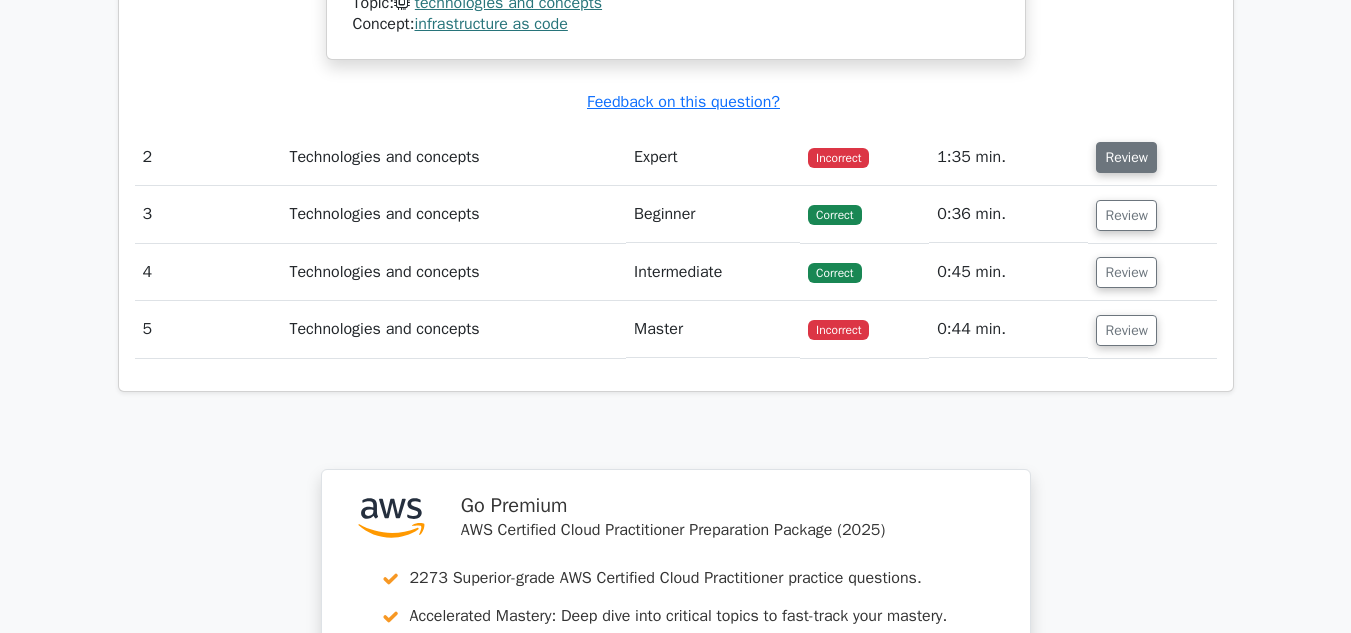 click on "Review" at bounding box center (1126, 157) 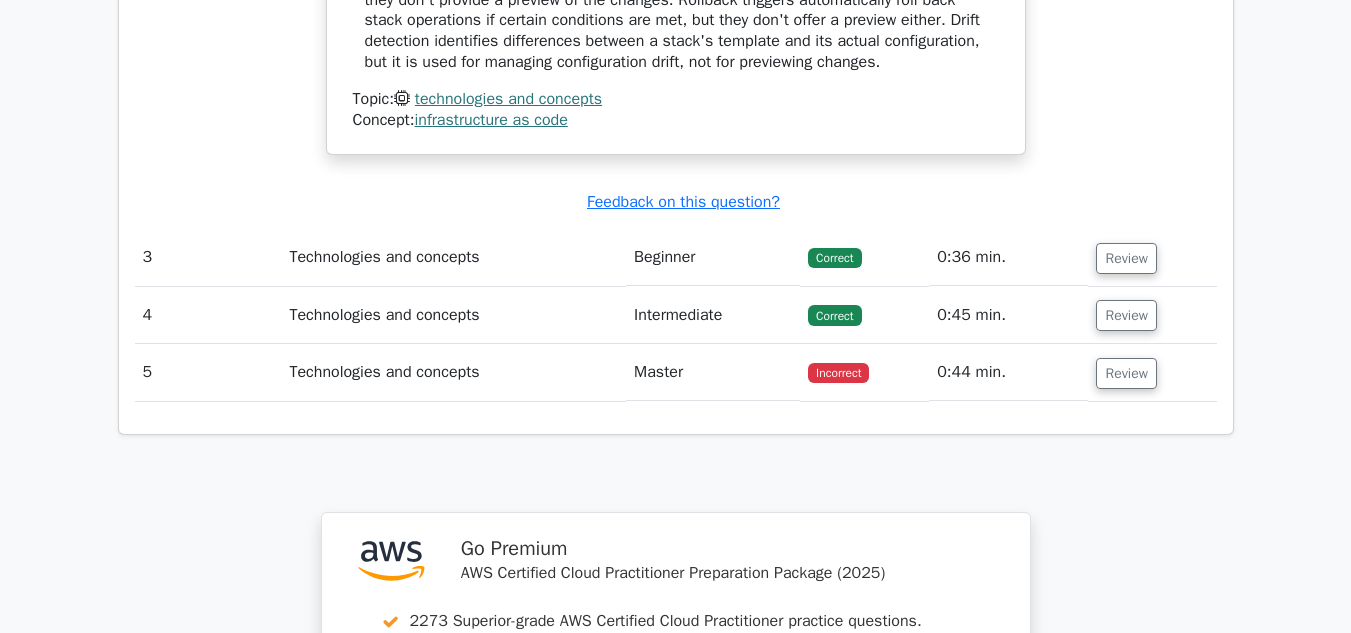 scroll, scrollTop: 3039, scrollLeft: 0, axis: vertical 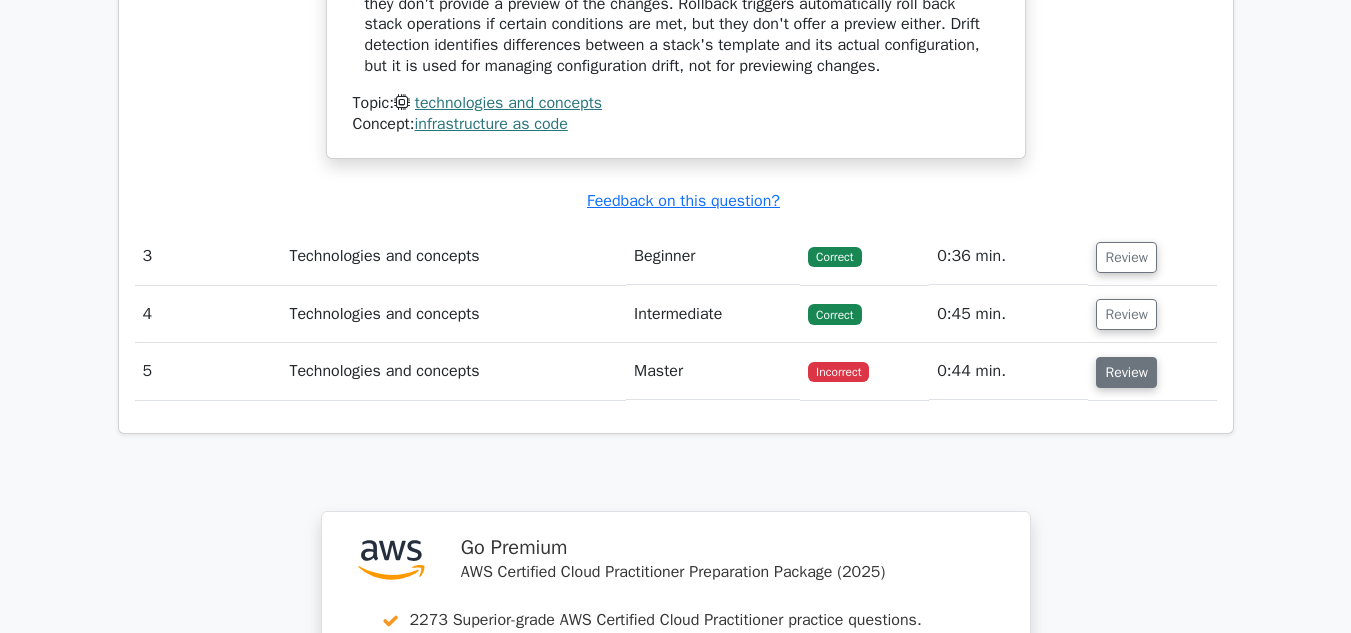 click on "Review" at bounding box center (1126, 372) 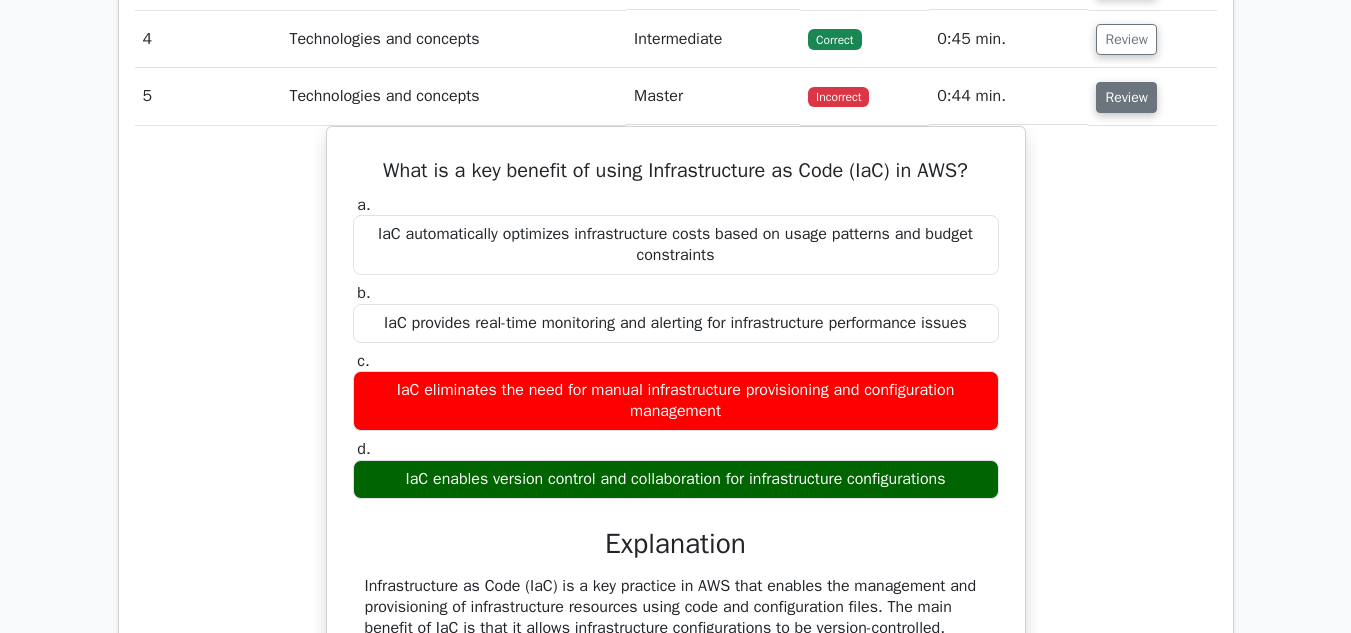 scroll, scrollTop: 3319, scrollLeft: 0, axis: vertical 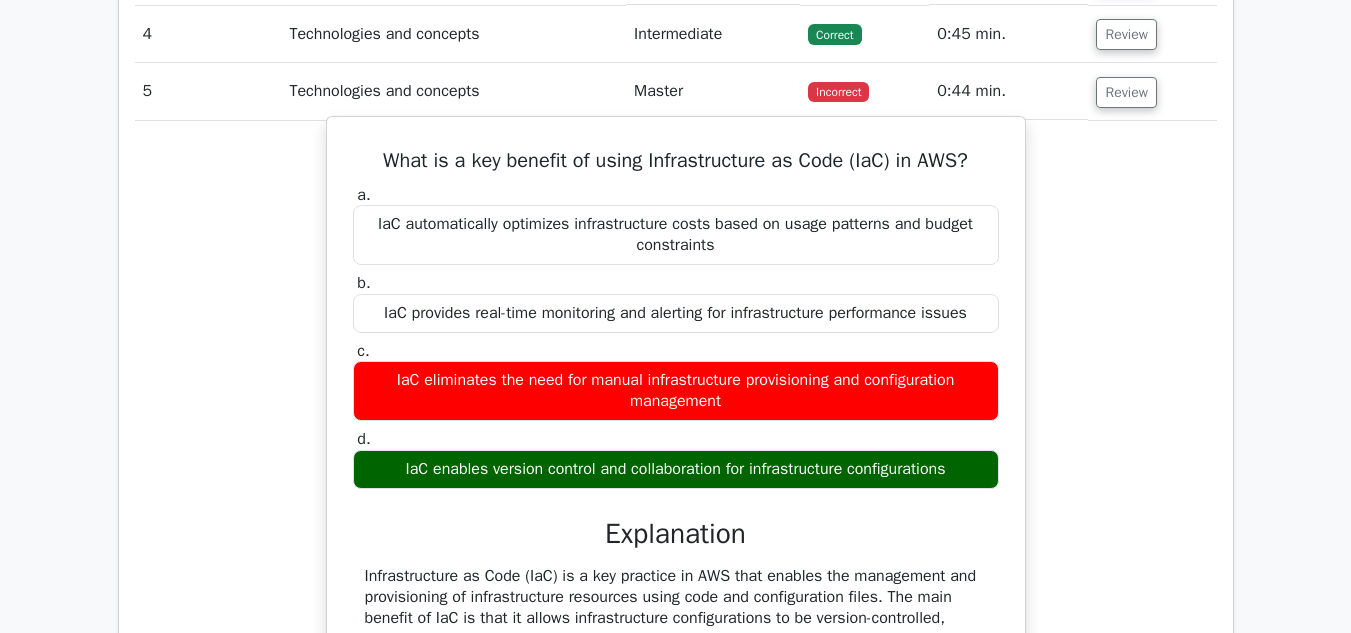drag, startPoint x: 1134, startPoint y: 373, endPoint x: 676, endPoint y: 265, distance: 470.56137 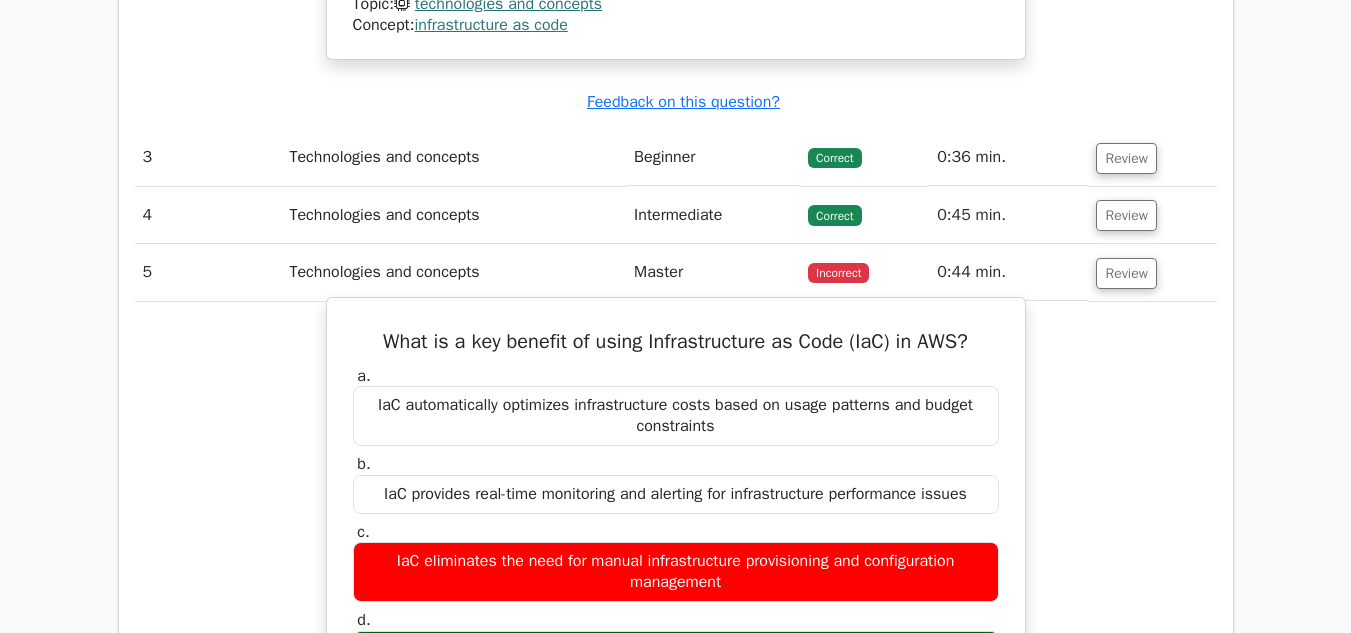scroll, scrollTop: 3137, scrollLeft: 0, axis: vertical 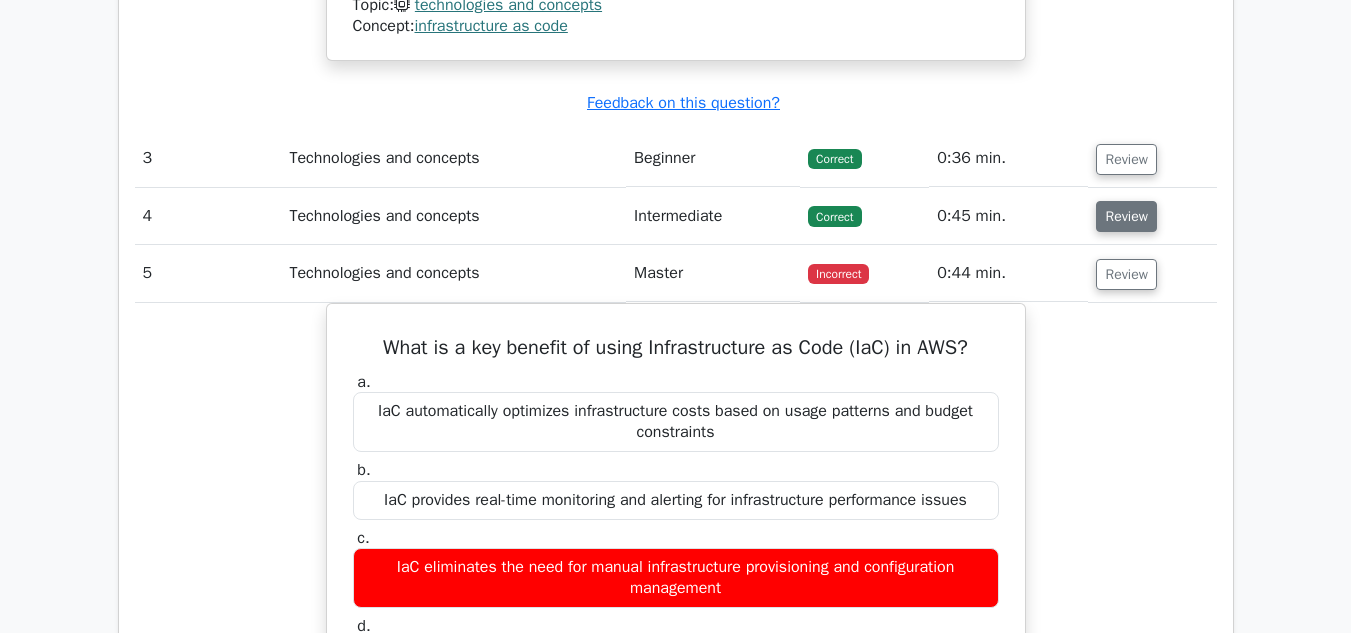 click on "Review" at bounding box center (1126, 216) 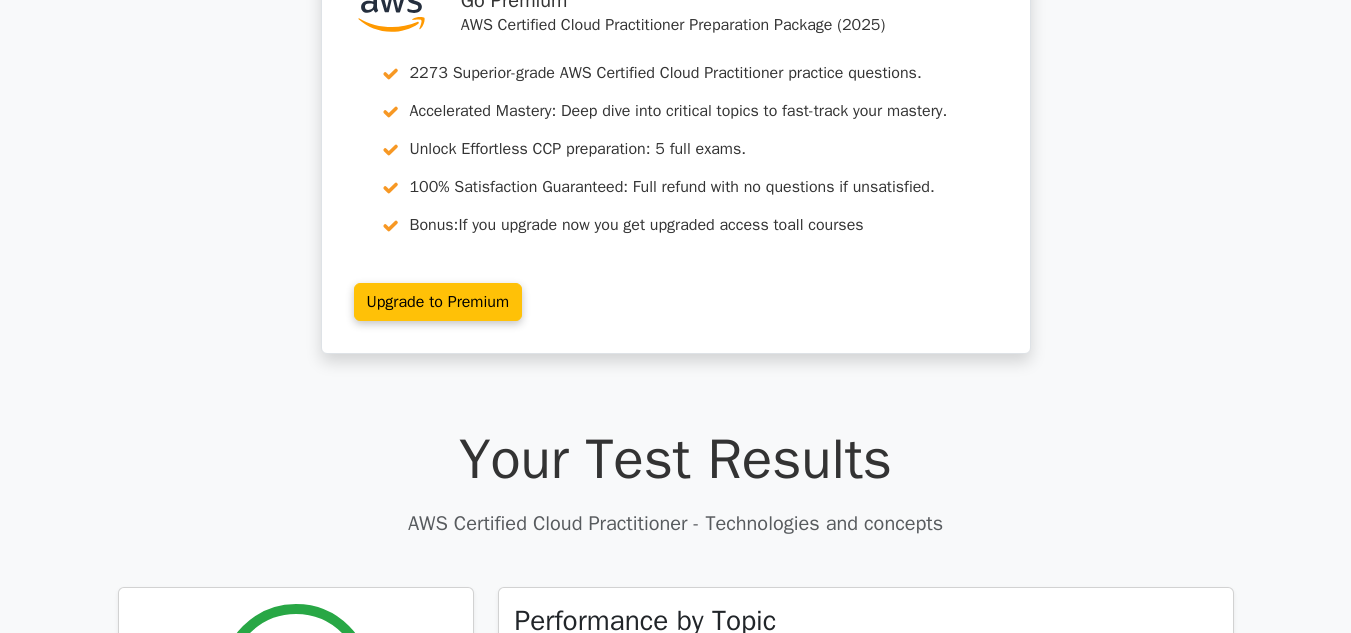 scroll, scrollTop: 0, scrollLeft: 0, axis: both 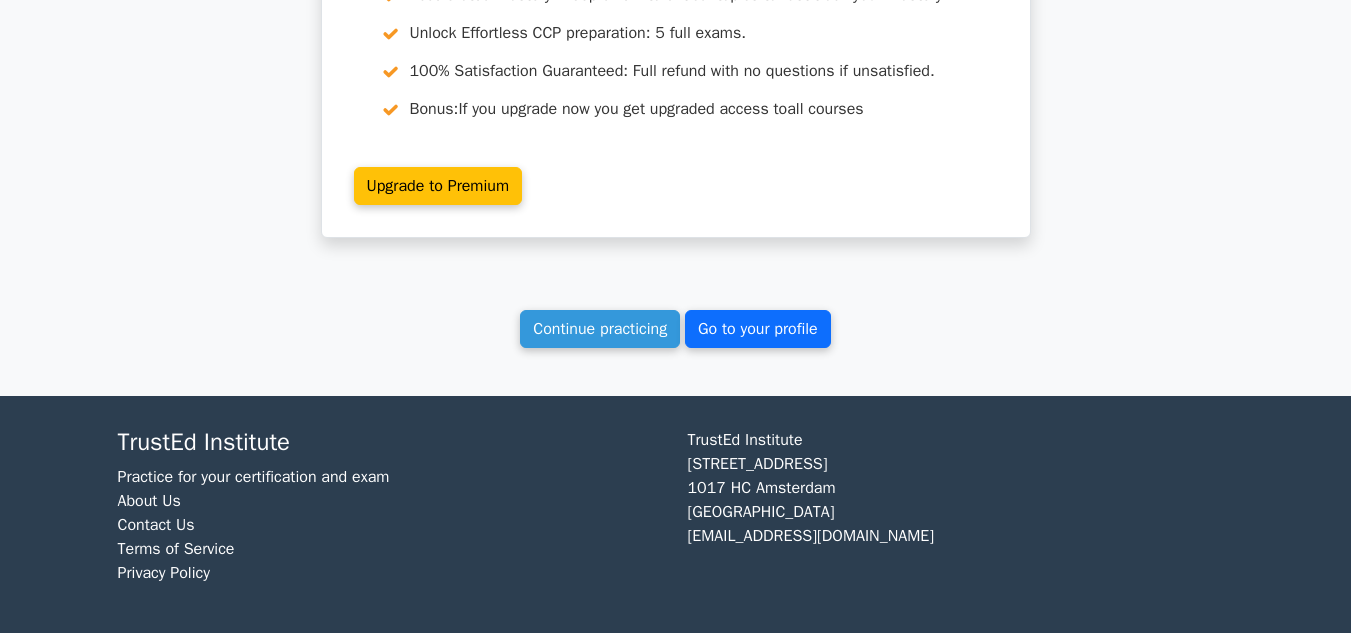 click on "Go to your profile" at bounding box center [758, 329] 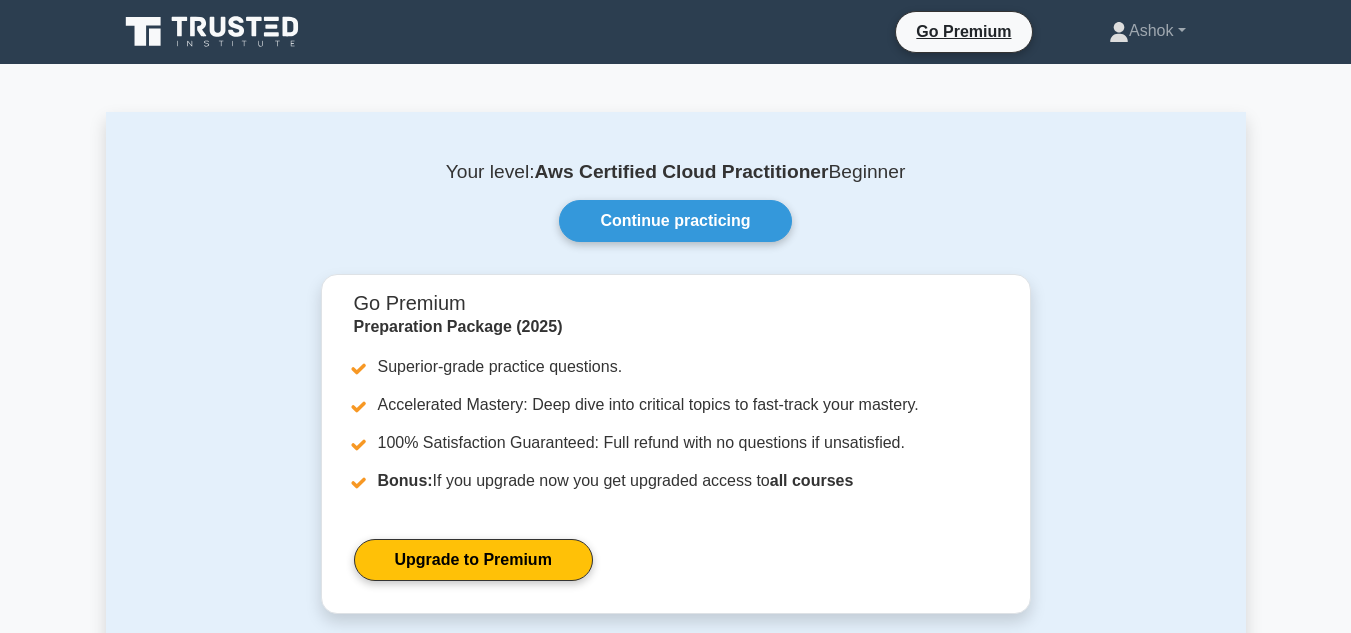 scroll, scrollTop: 0, scrollLeft: 0, axis: both 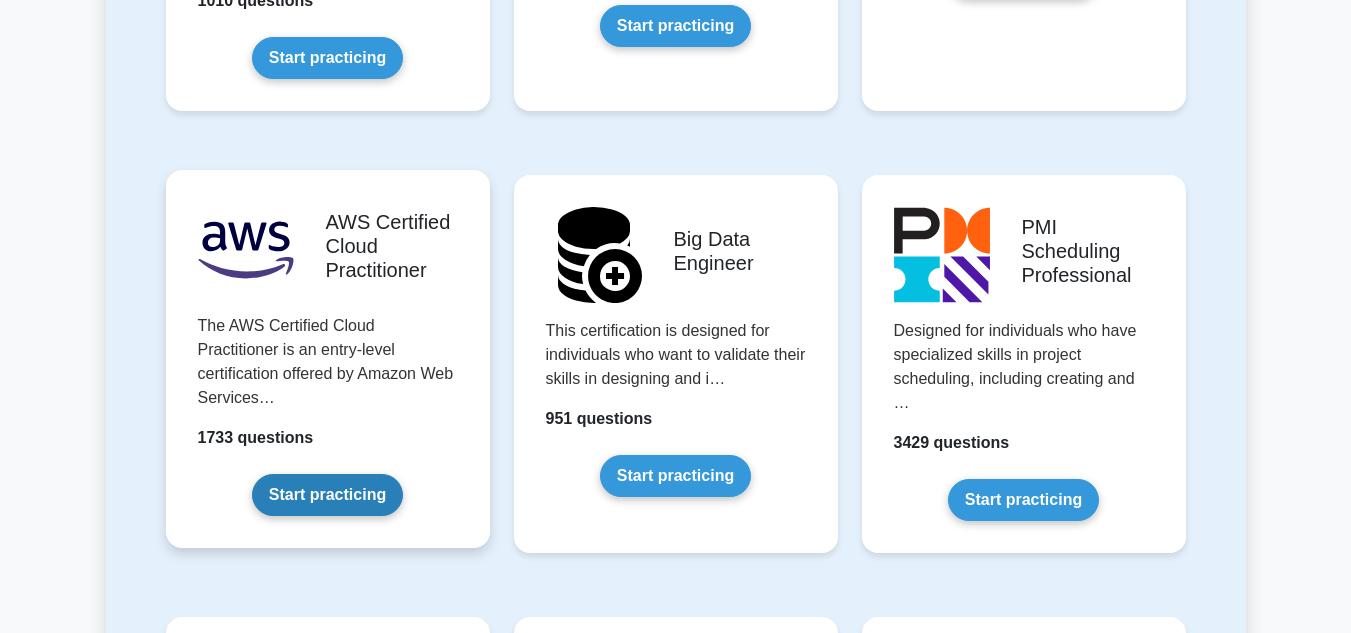 click on "Start practicing" at bounding box center [327, 495] 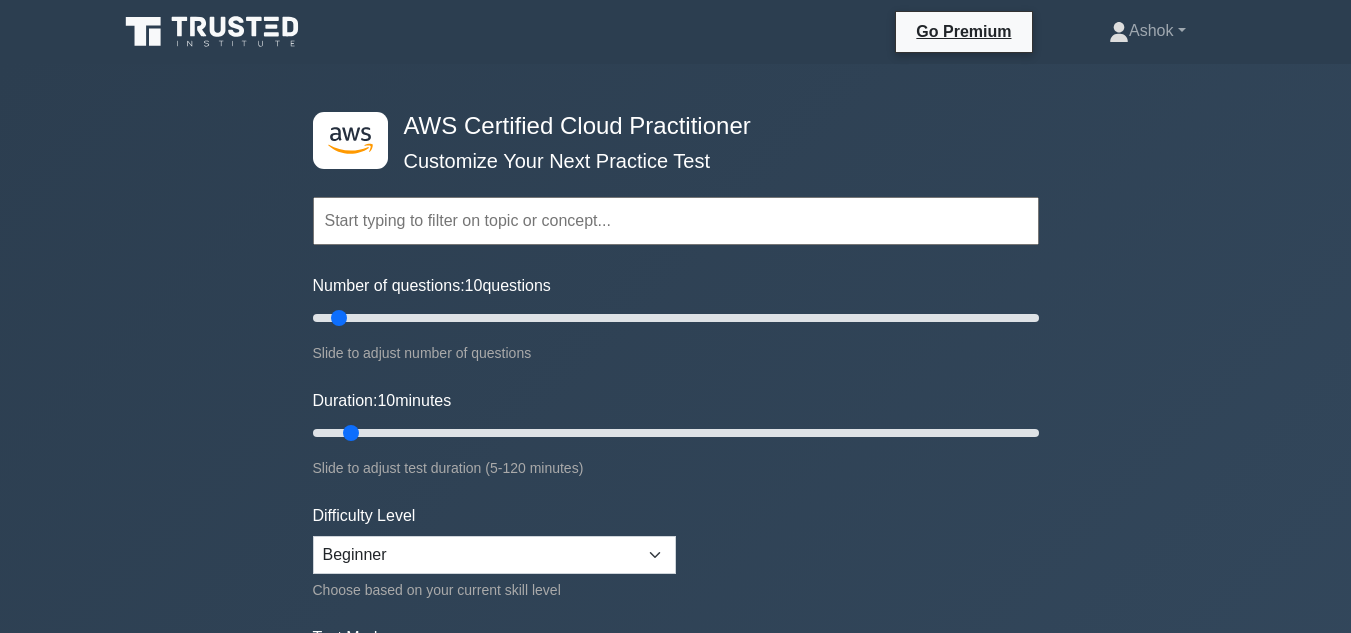 scroll, scrollTop: 0, scrollLeft: 0, axis: both 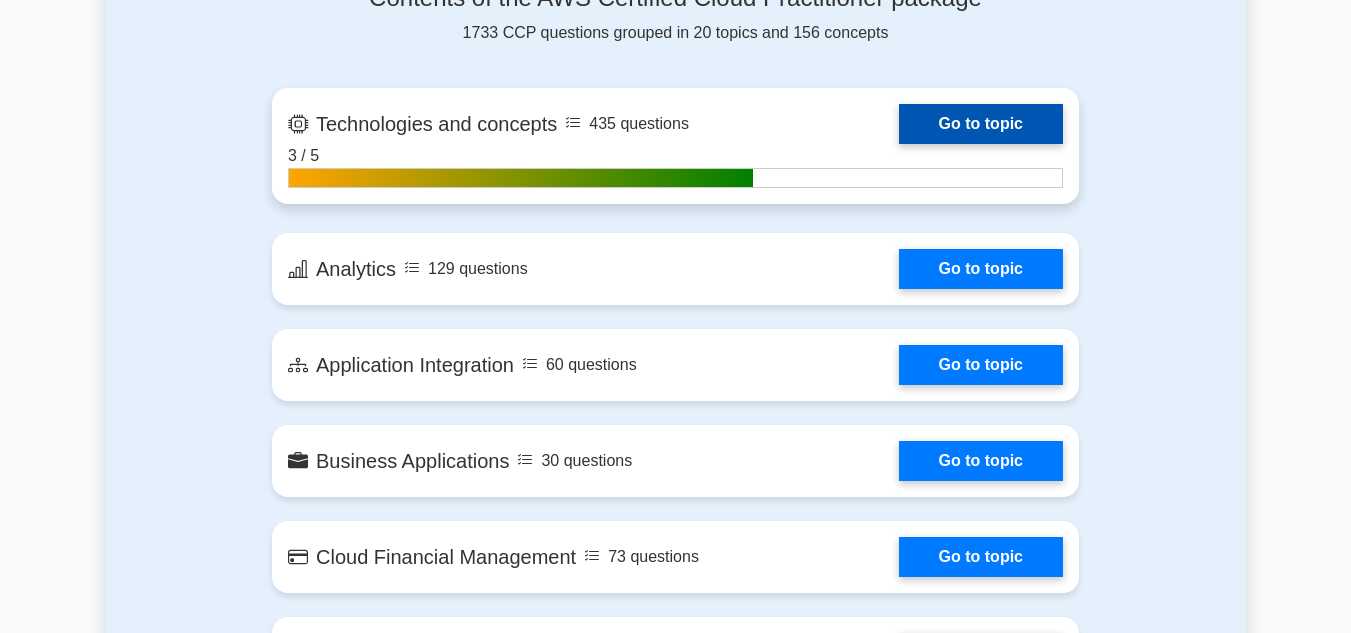 click on "Go to topic" at bounding box center [981, 124] 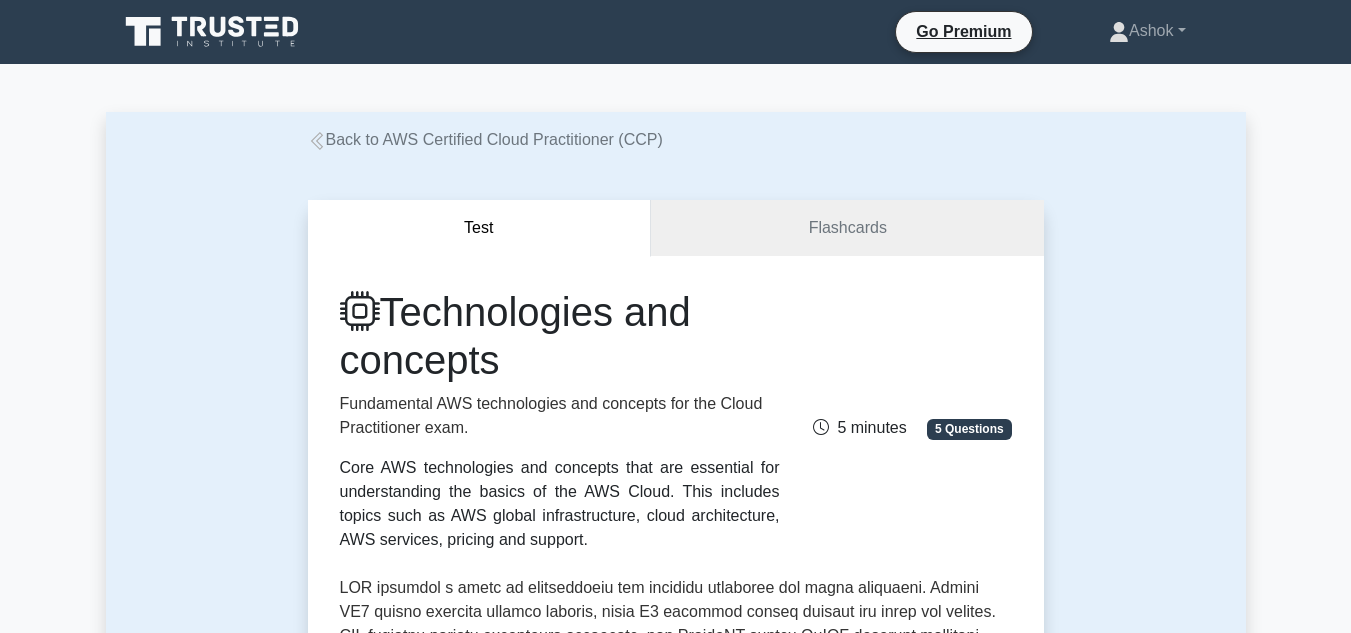 scroll, scrollTop: 0, scrollLeft: 0, axis: both 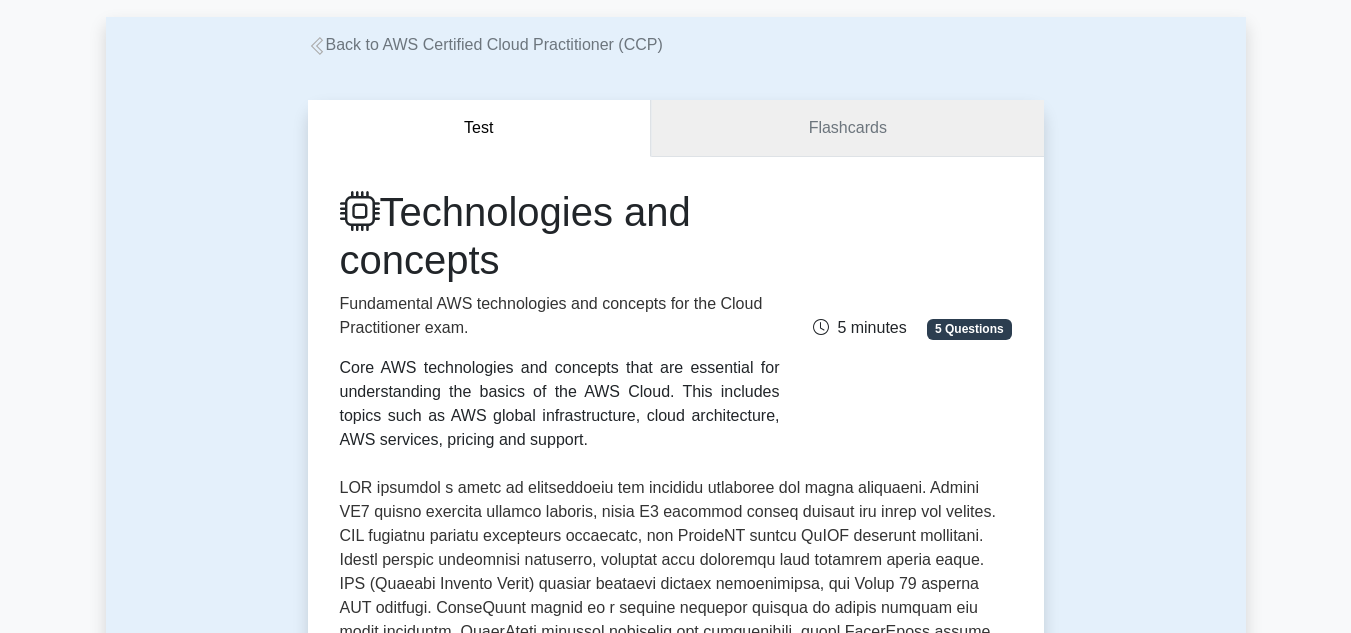 click on "Flashcards" at bounding box center [847, 128] 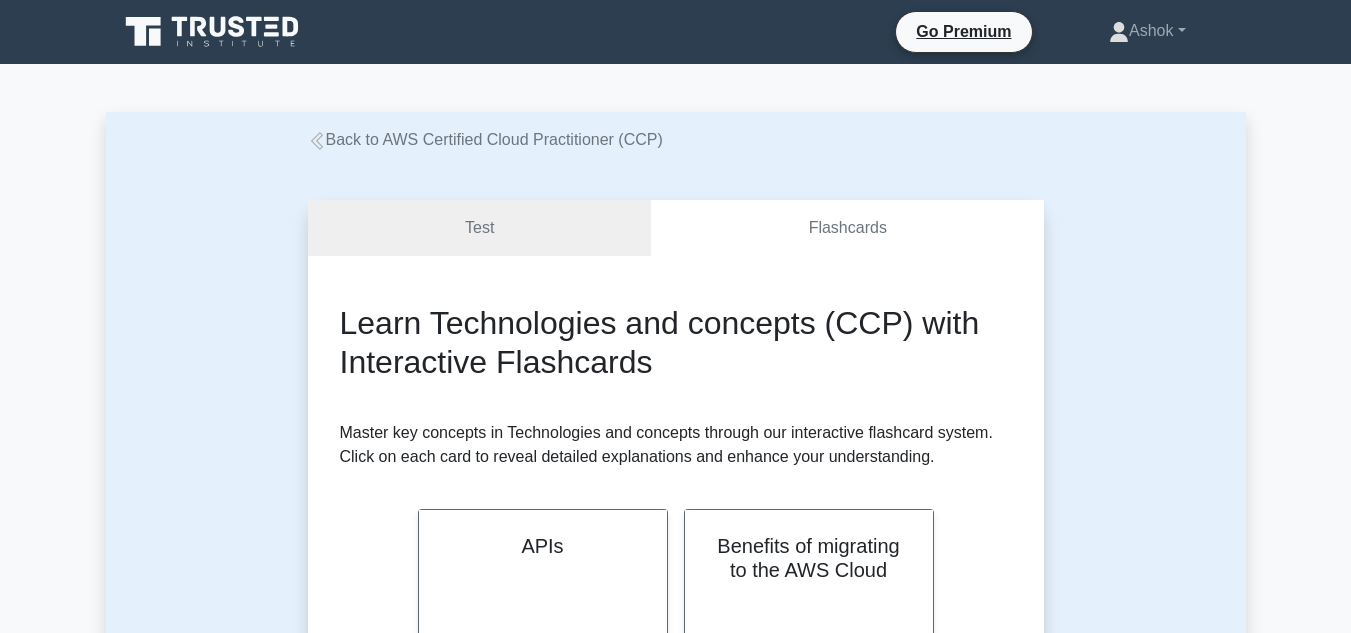 scroll, scrollTop: 0, scrollLeft: 0, axis: both 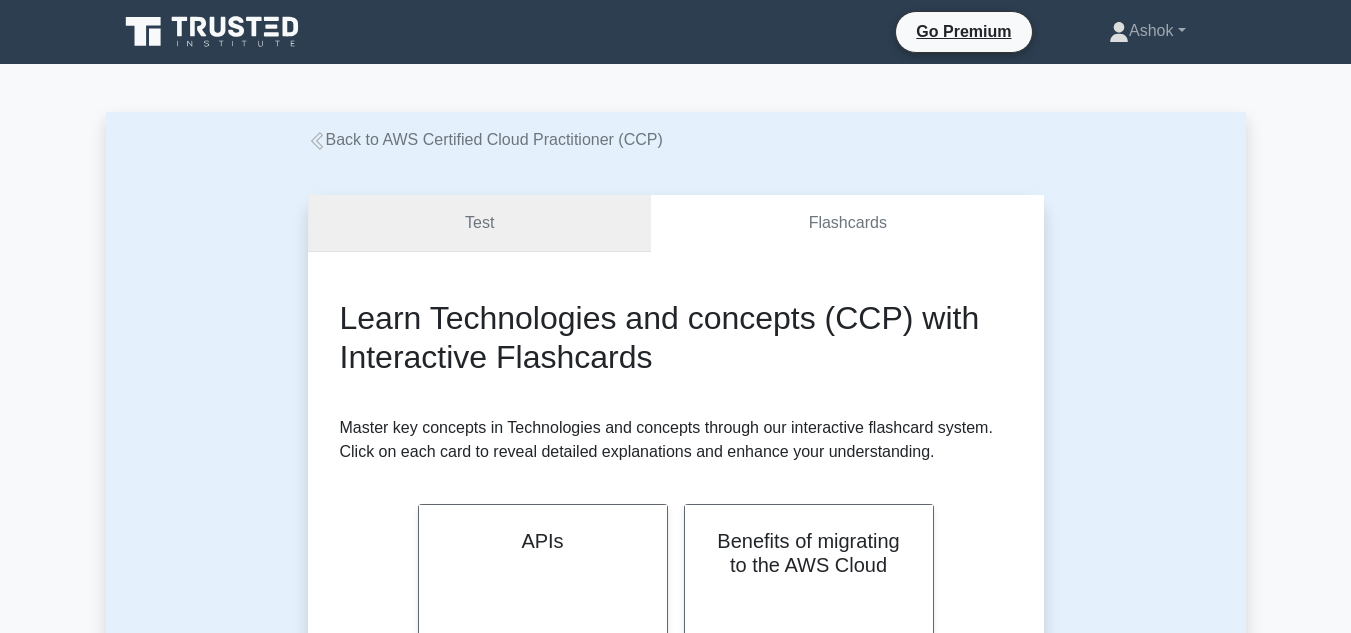 click on "Test" at bounding box center [480, 223] 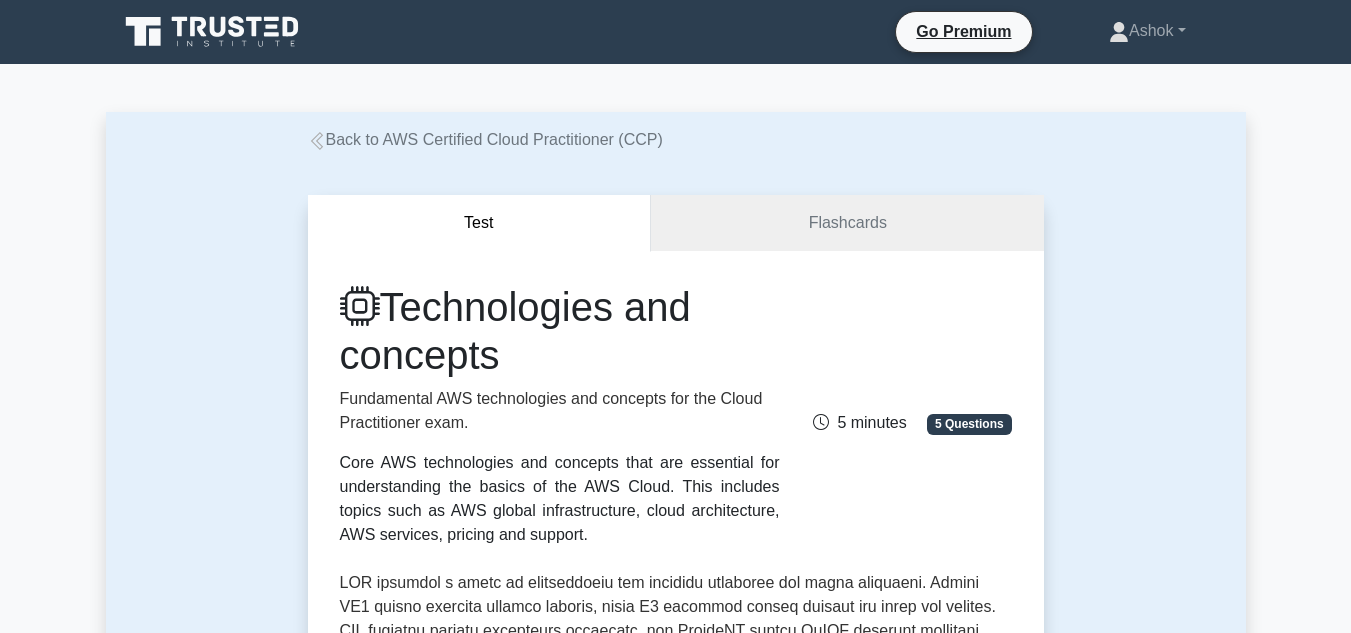 scroll, scrollTop: 0, scrollLeft: 0, axis: both 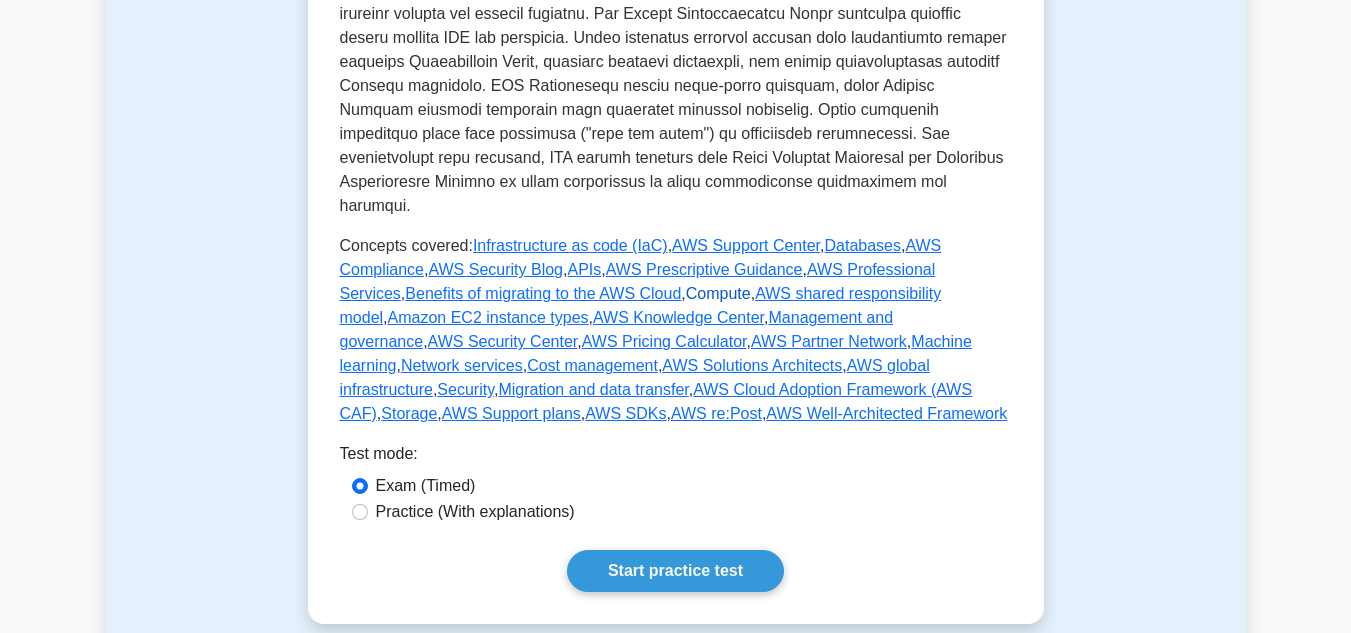 click on "Compute" at bounding box center (718, 293) 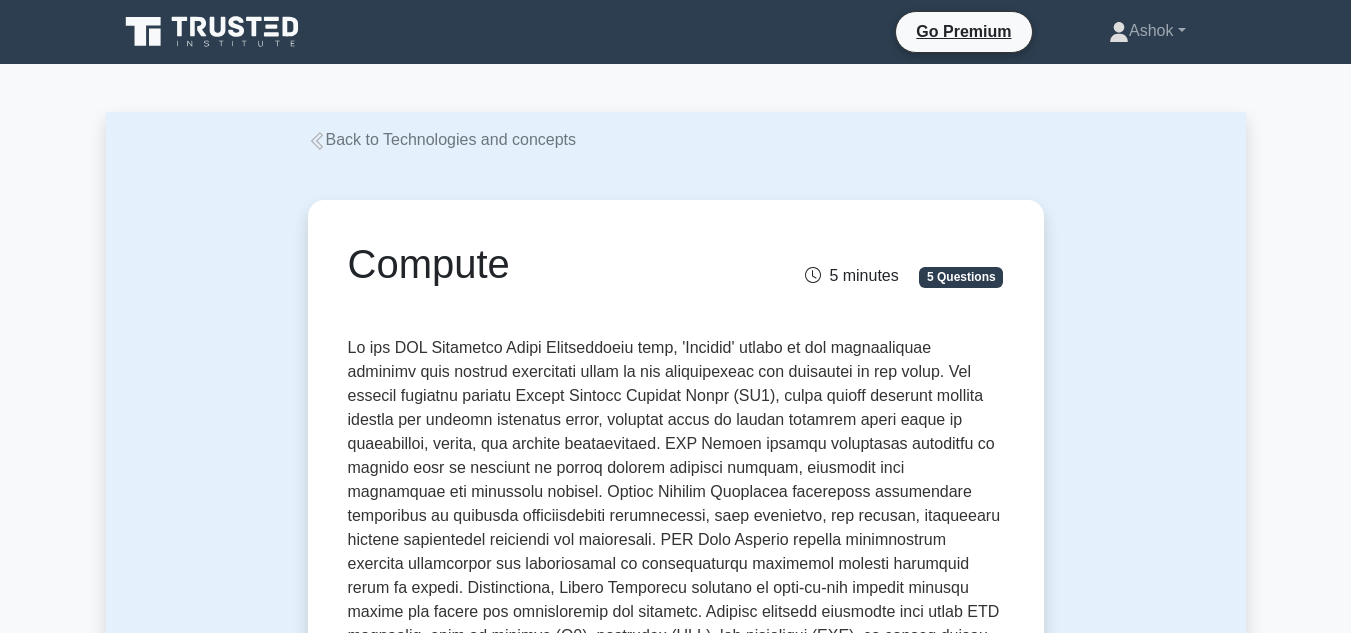 scroll, scrollTop: 0, scrollLeft: 0, axis: both 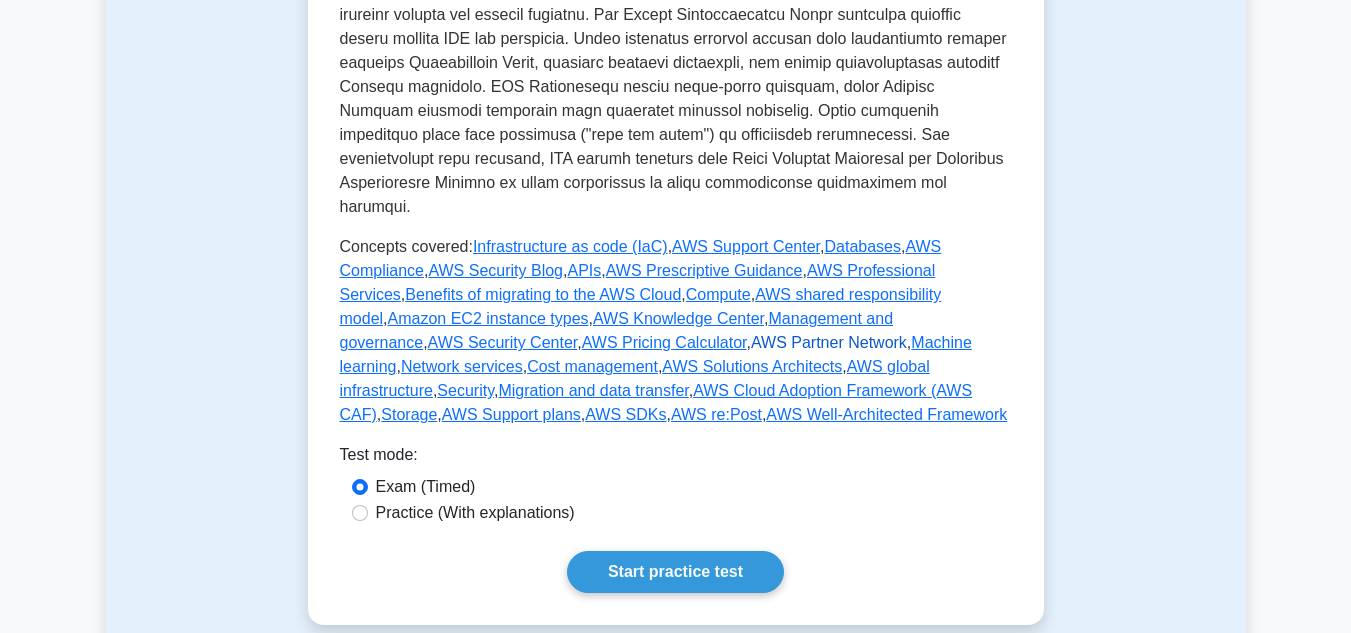 click on "AWS Partner Network" at bounding box center (829, 342) 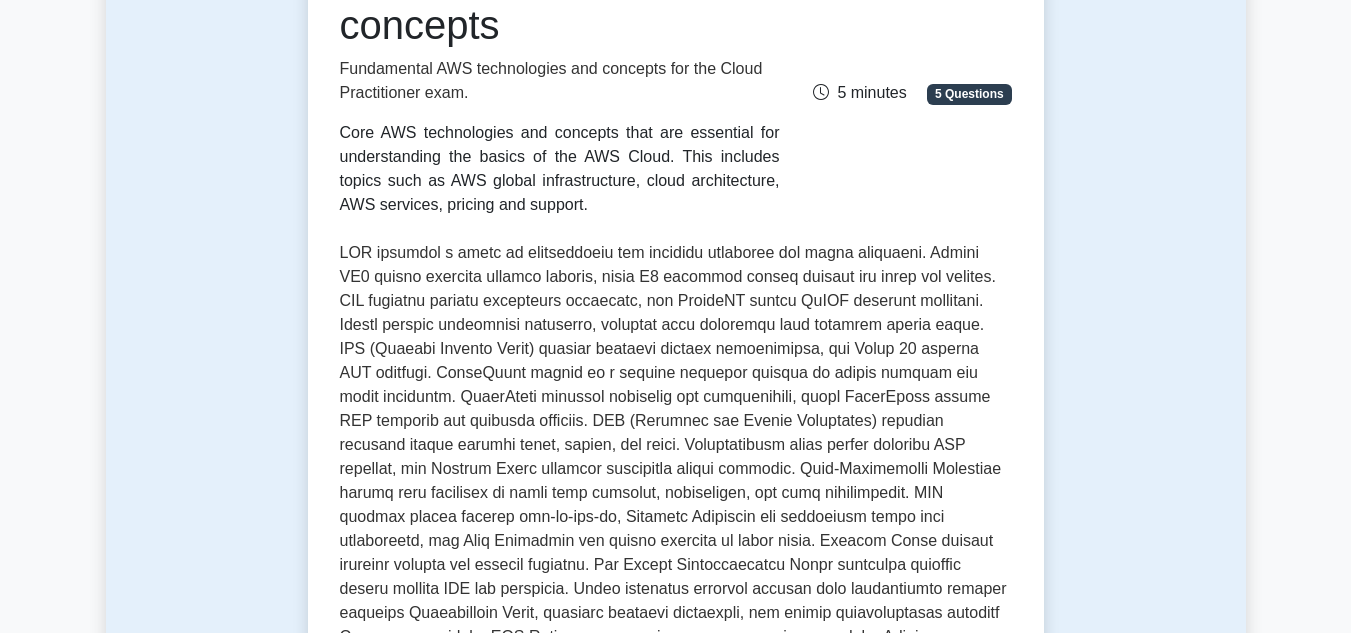 scroll, scrollTop: 57, scrollLeft: 0, axis: vertical 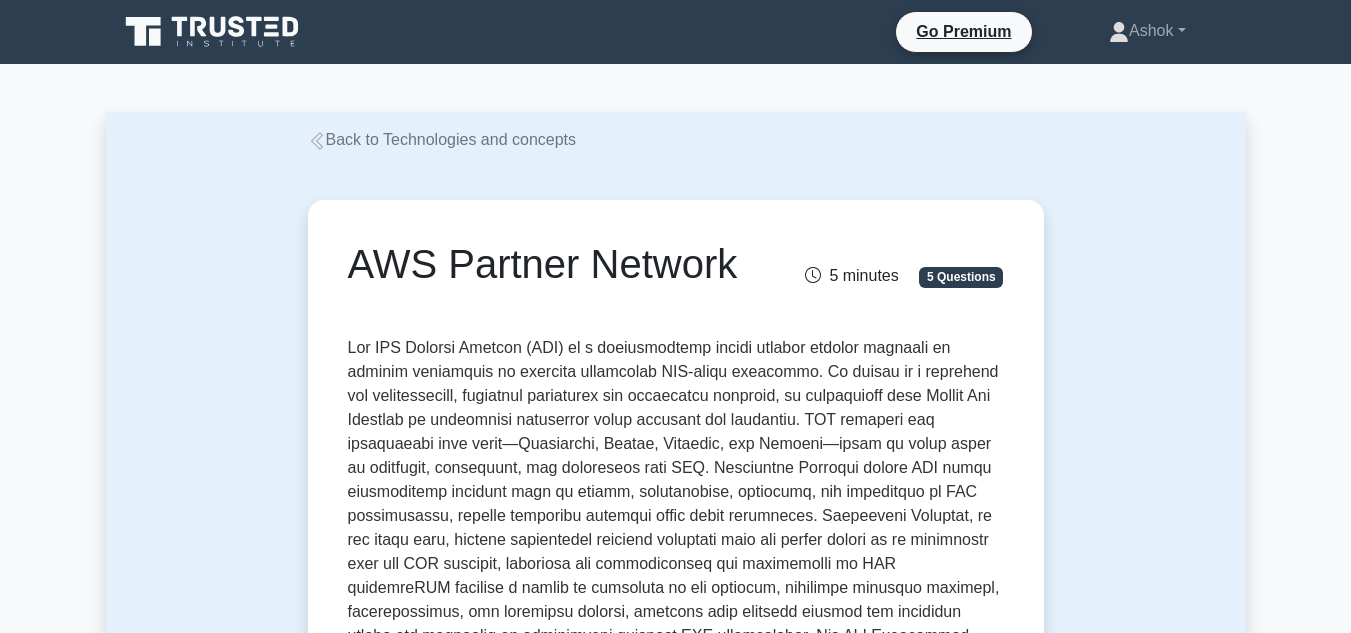 click on "Back to Technologies and concepts" at bounding box center (442, 139) 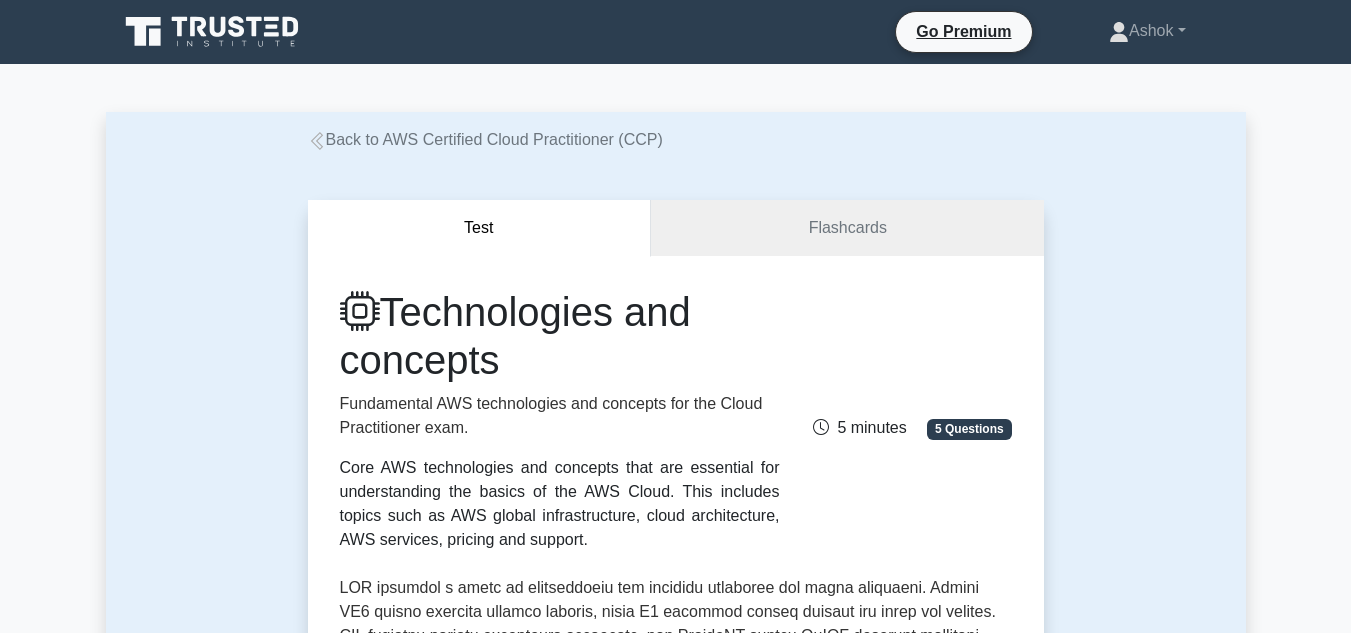scroll, scrollTop: 0, scrollLeft: 0, axis: both 